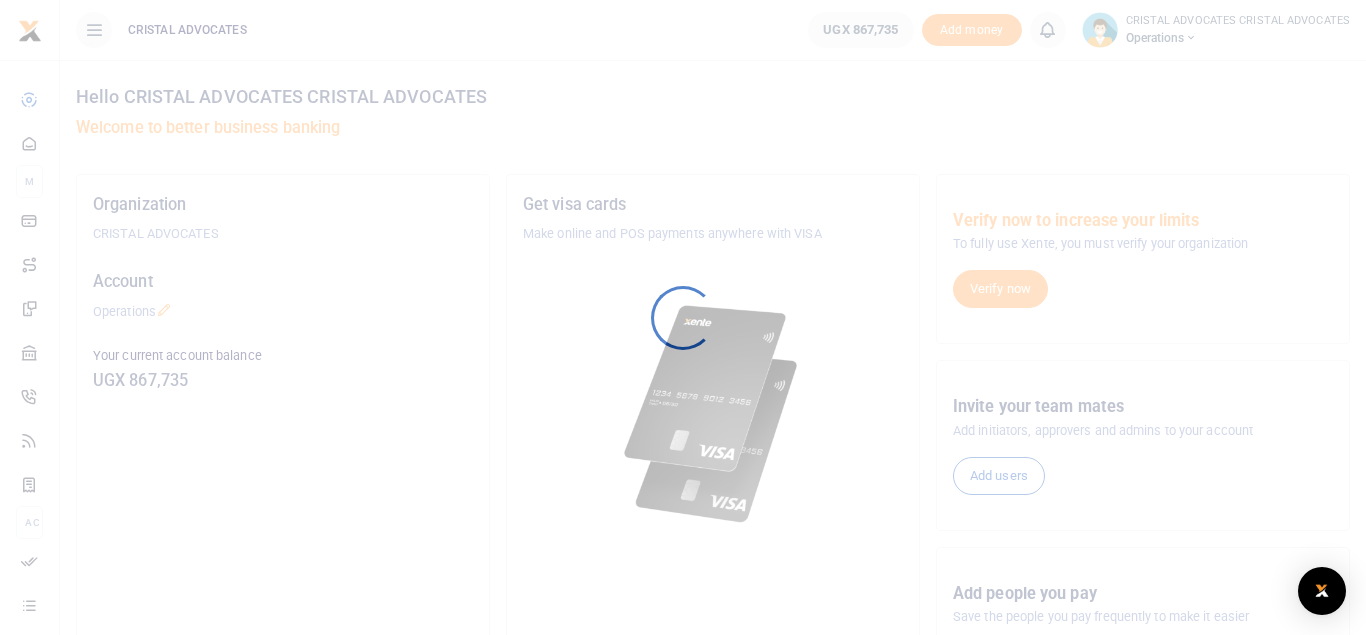 scroll, scrollTop: 0, scrollLeft: 0, axis: both 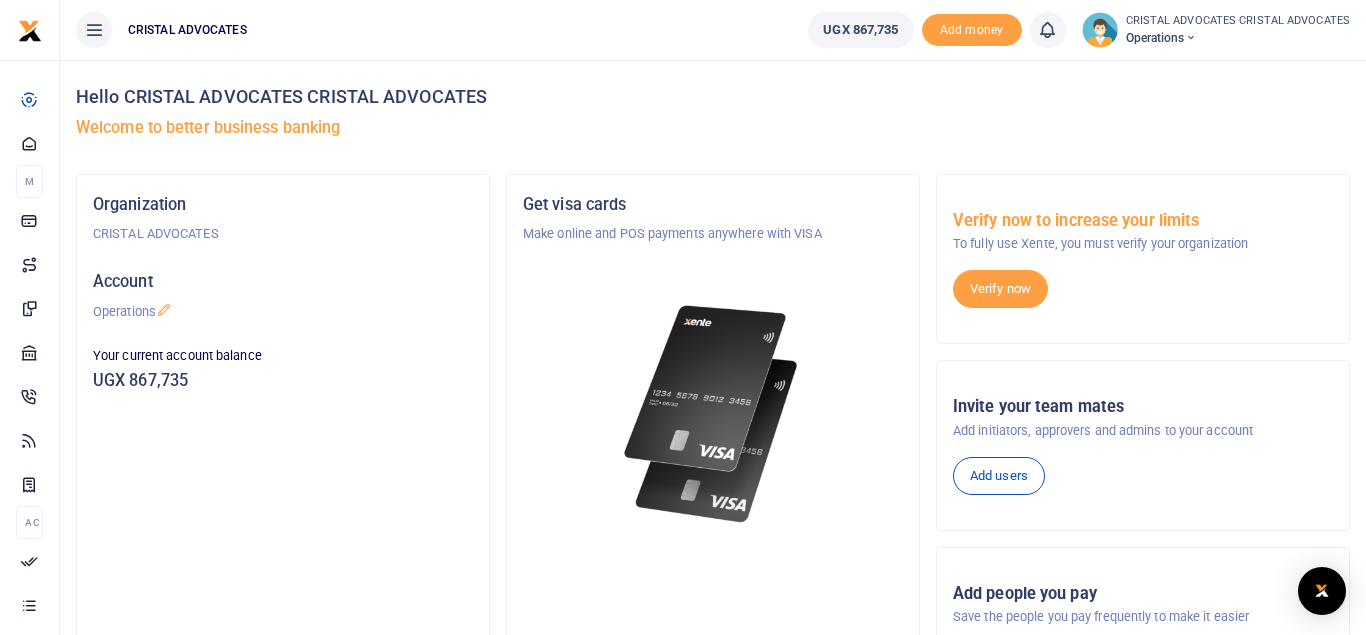 click on "Verify now to increase your limits" at bounding box center [1143, 221] 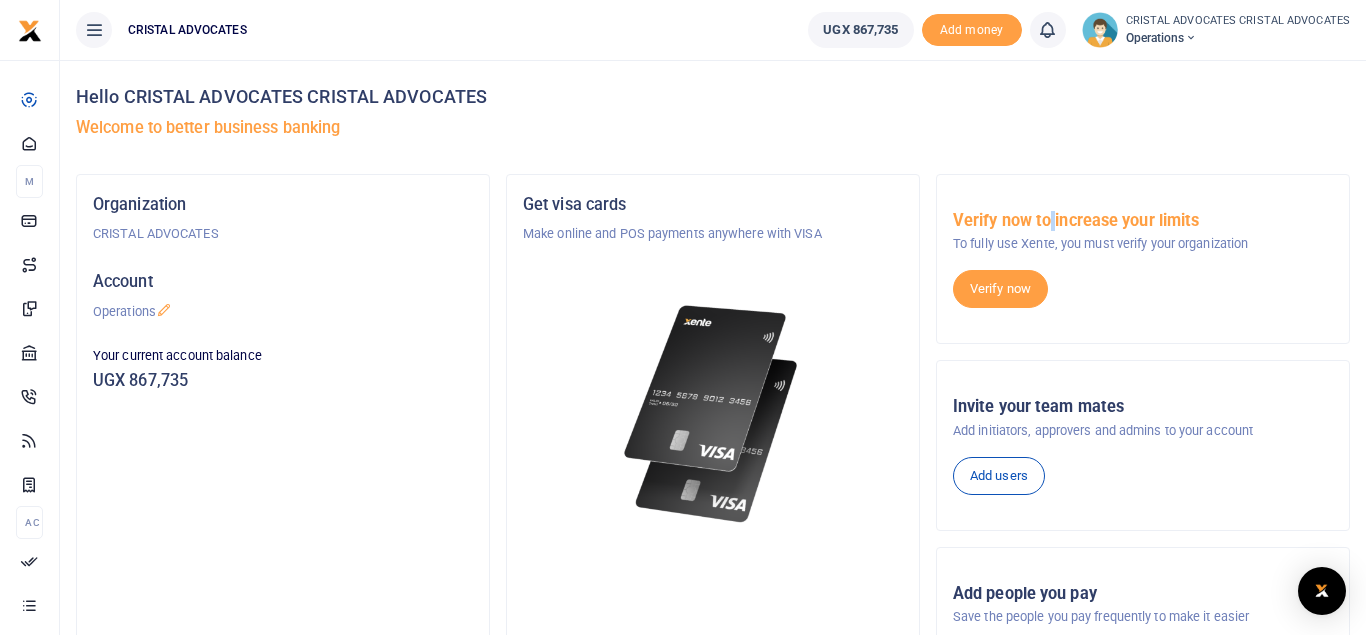 drag, startPoint x: 0, startPoint y: 0, endPoint x: 1052, endPoint y: 227, distance: 1076.2123 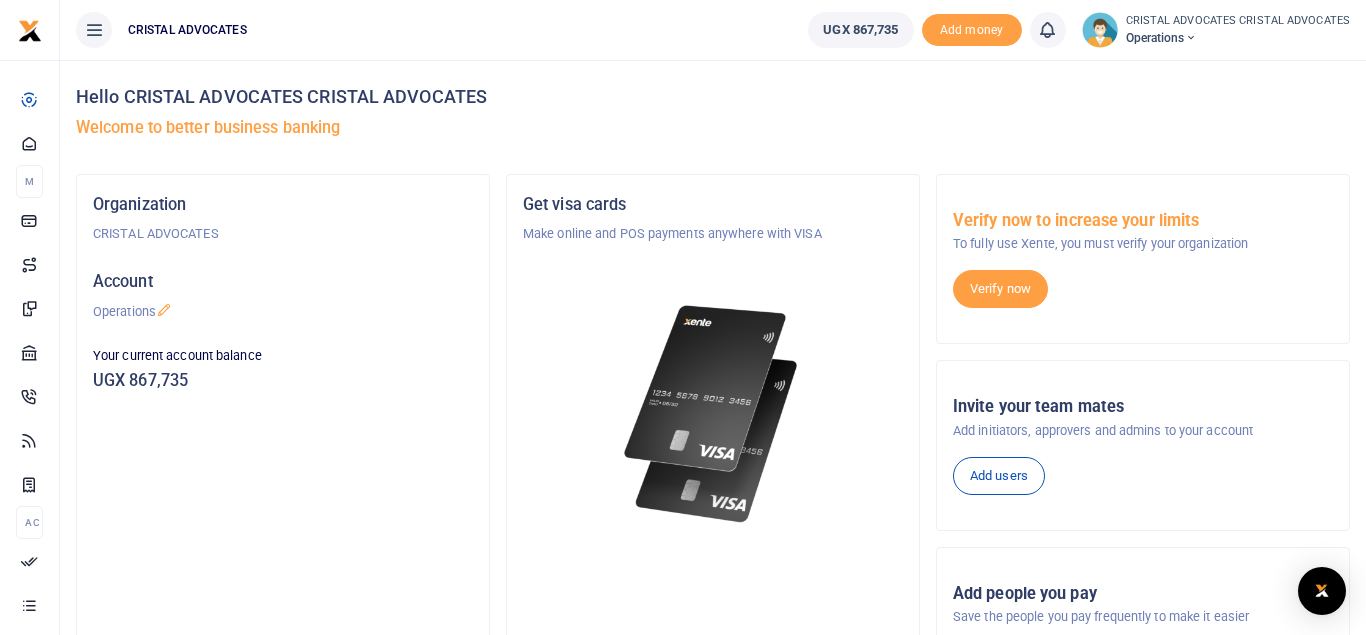 click on "Verify now to increase your limits" at bounding box center [1143, 221] 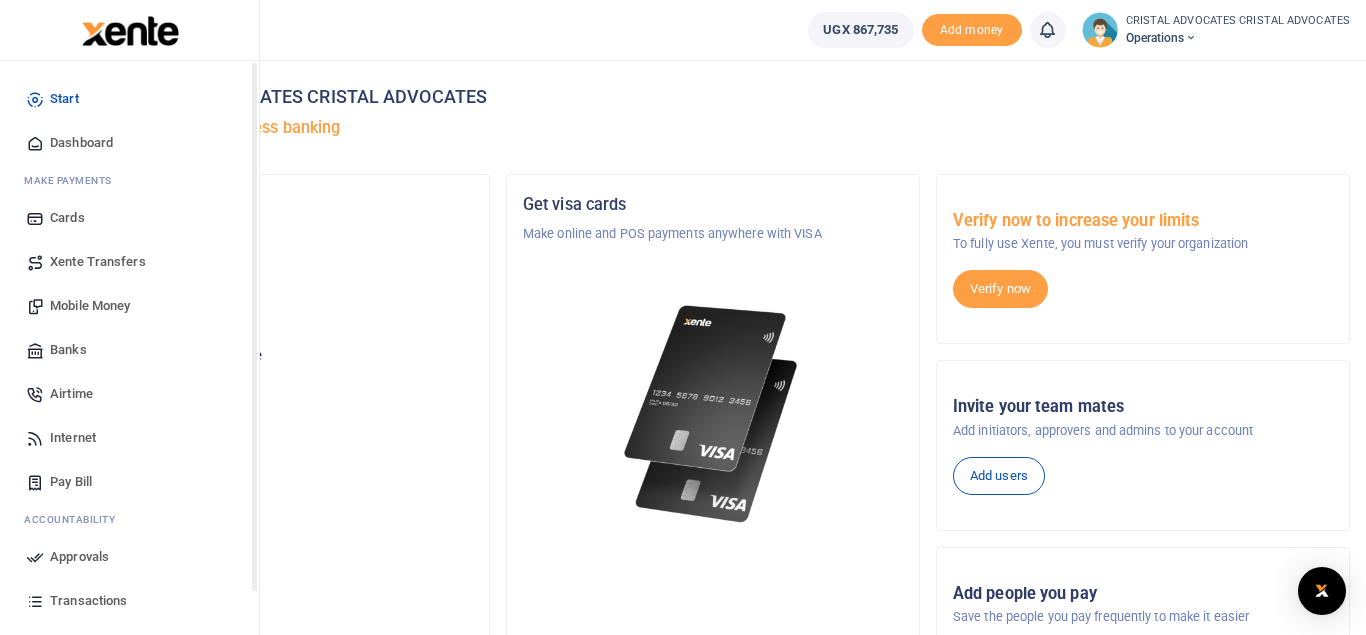click on "Mobile Money" at bounding box center [90, 306] 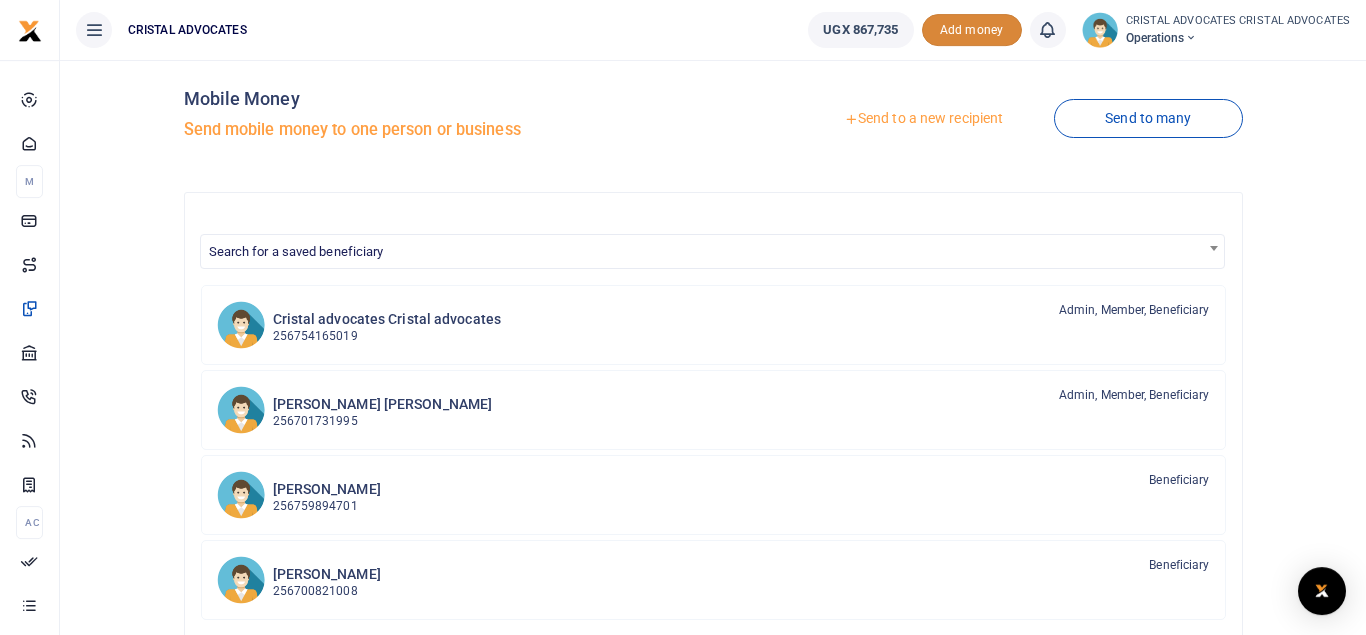 scroll, scrollTop: 13, scrollLeft: 0, axis: vertical 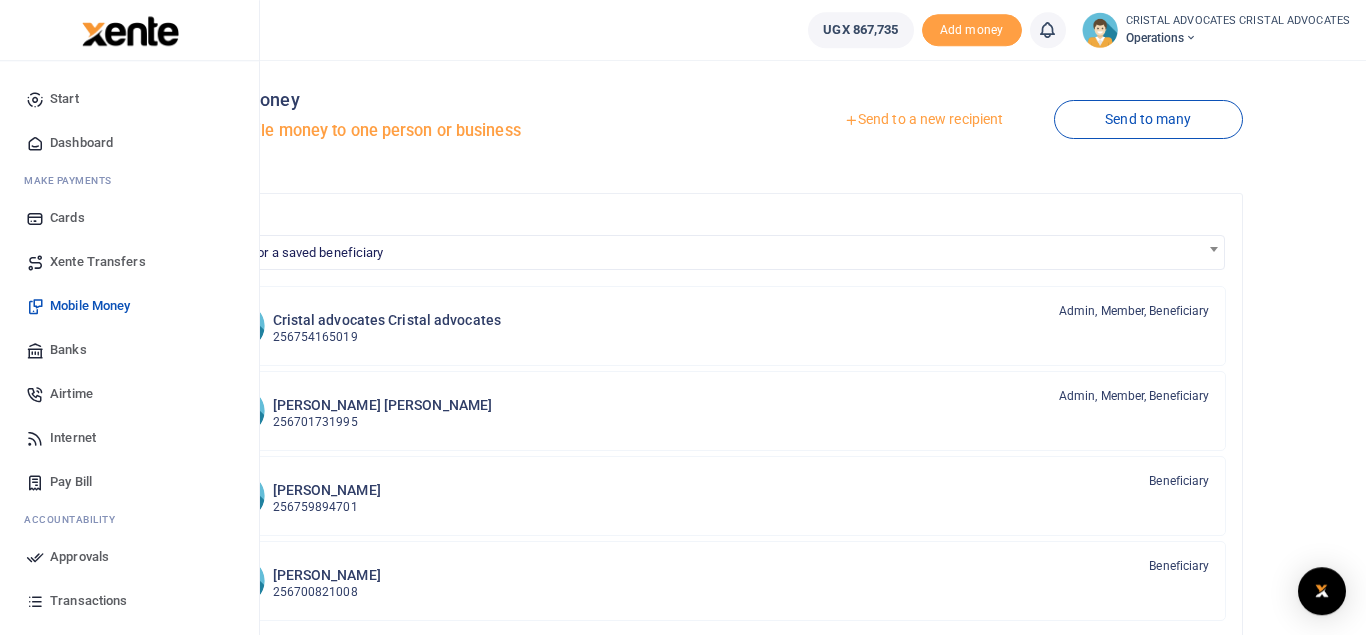 click on "Mobile Money" at bounding box center (90, 306) 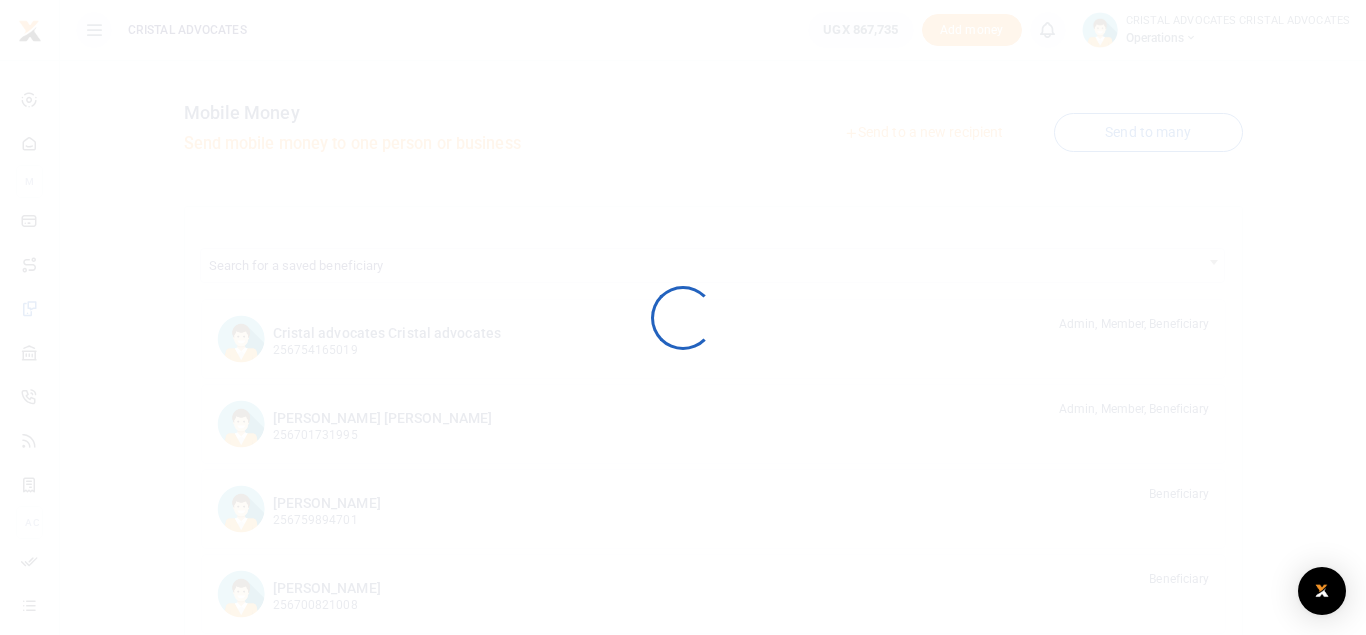 scroll, scrollTop: 0, scrollLeft: 0, axis: both 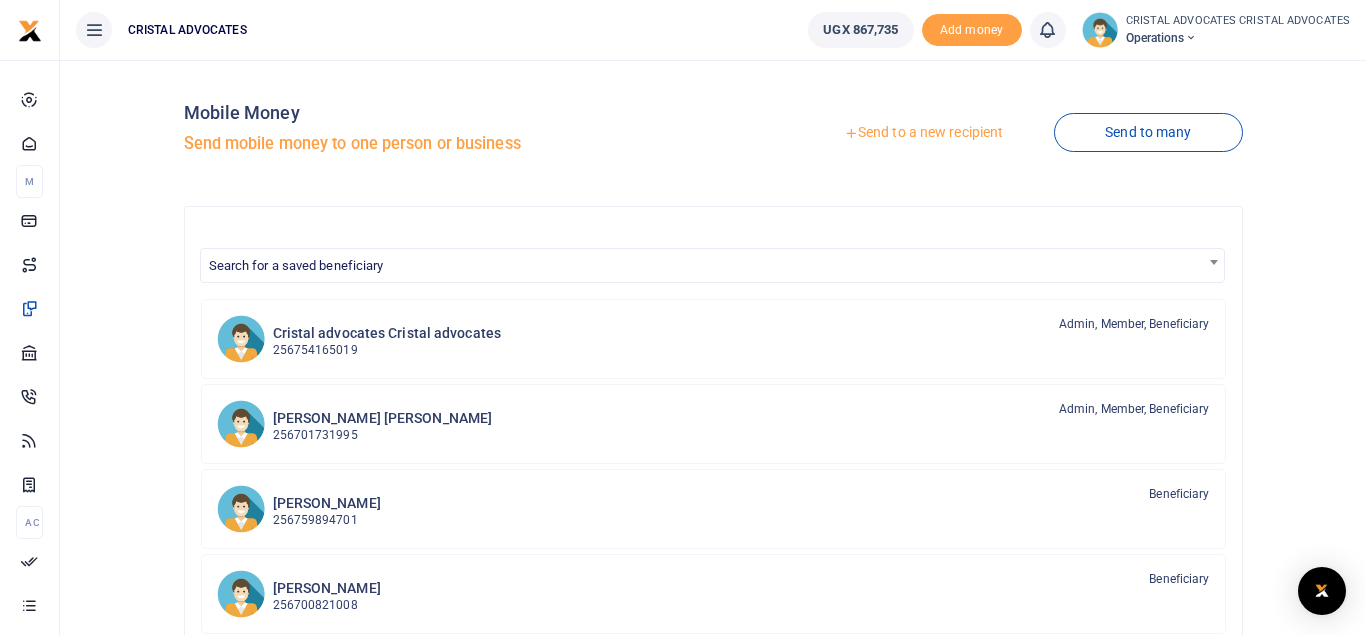 click on "Send to a new recipient" at bounding box center (923, 133) 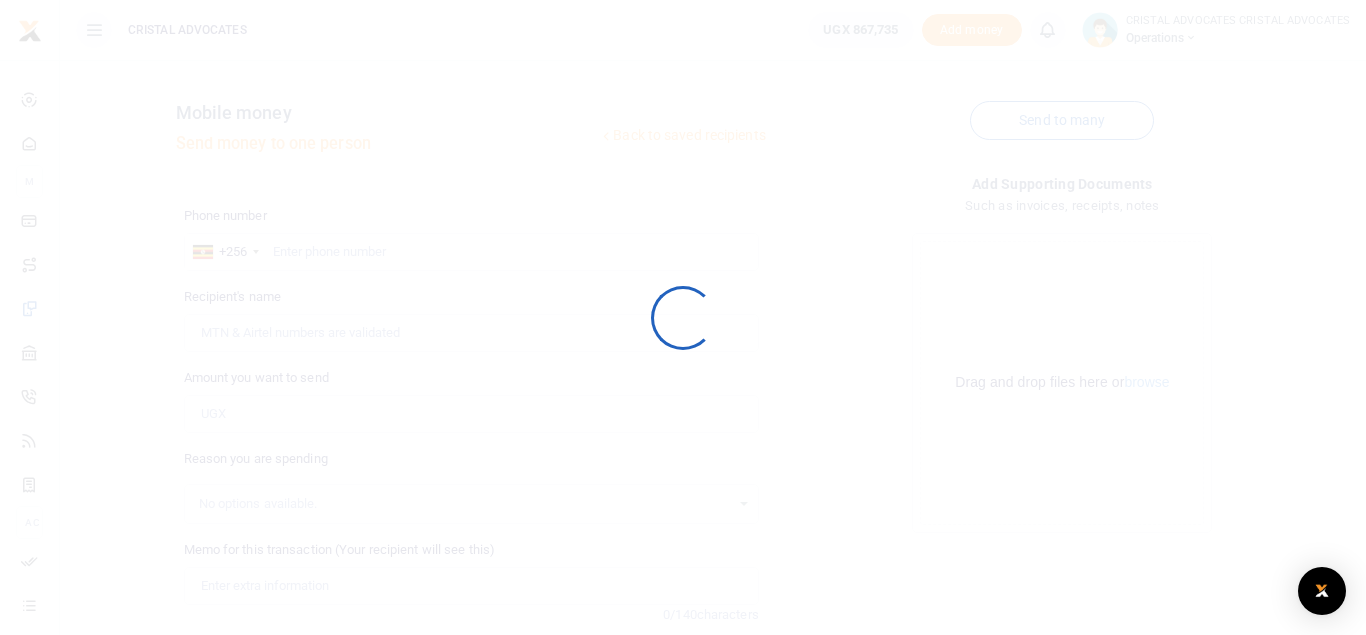 scroll, scrollTop: 0, scrollLeft: 0, axis: both 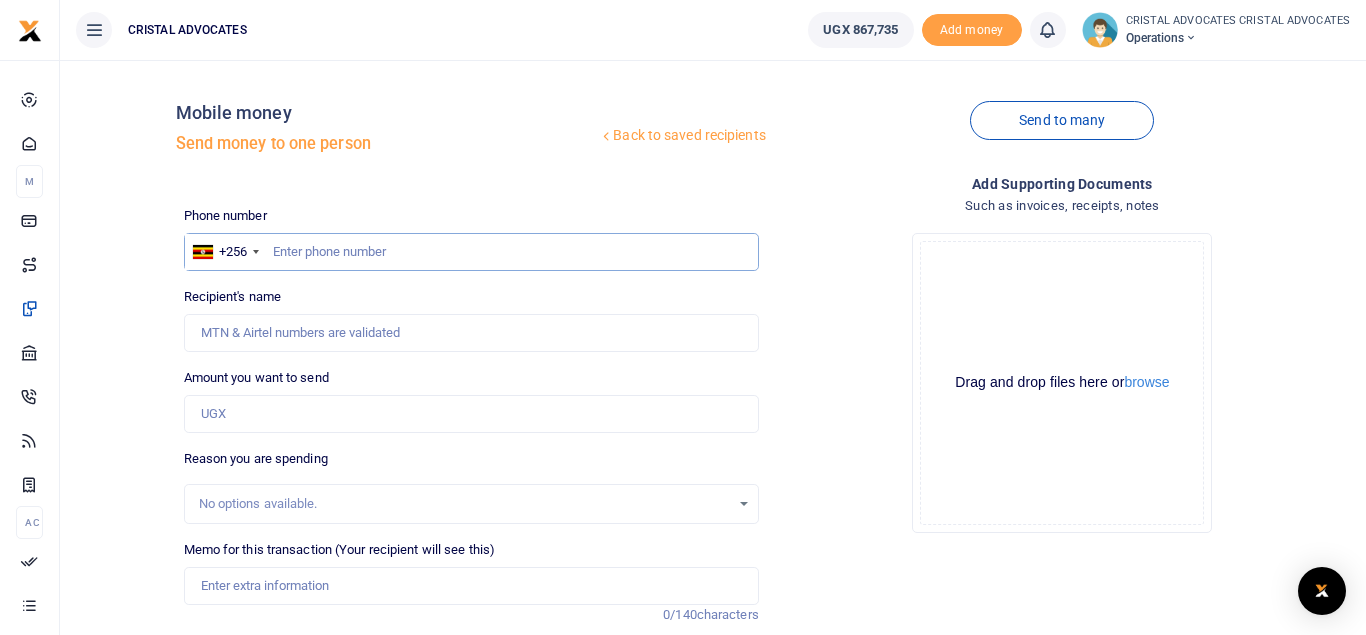 click at bounding box center [471, 252] 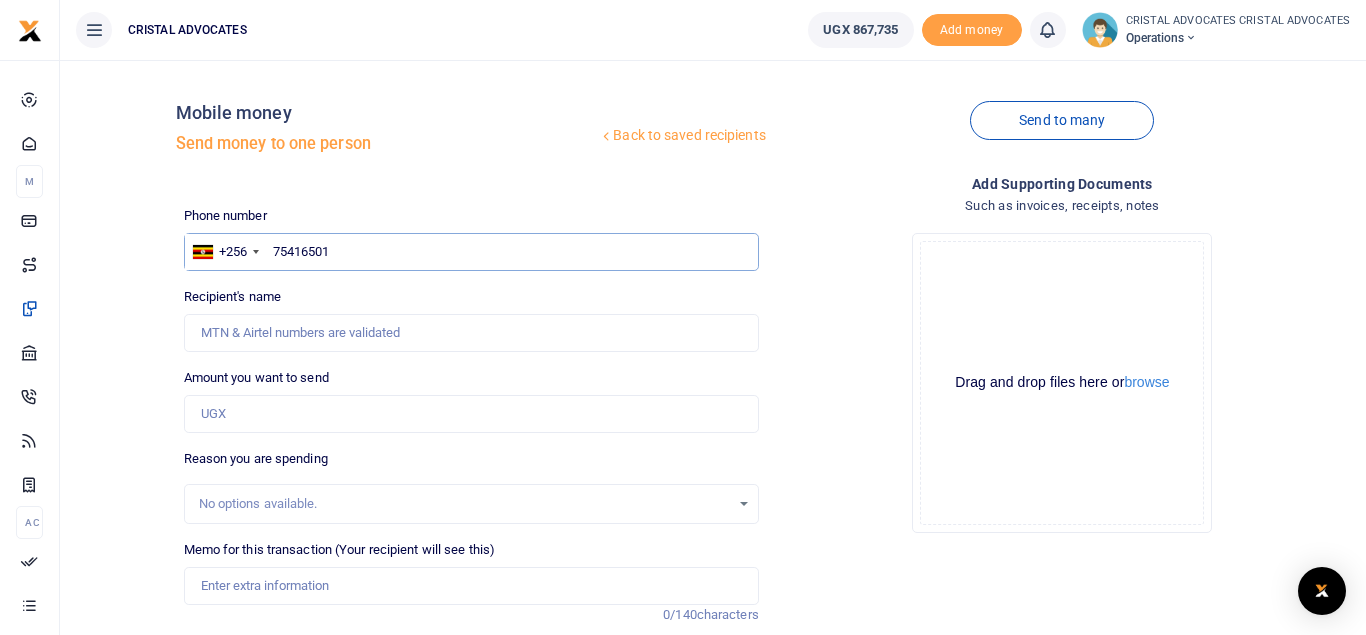 type on "754165019" 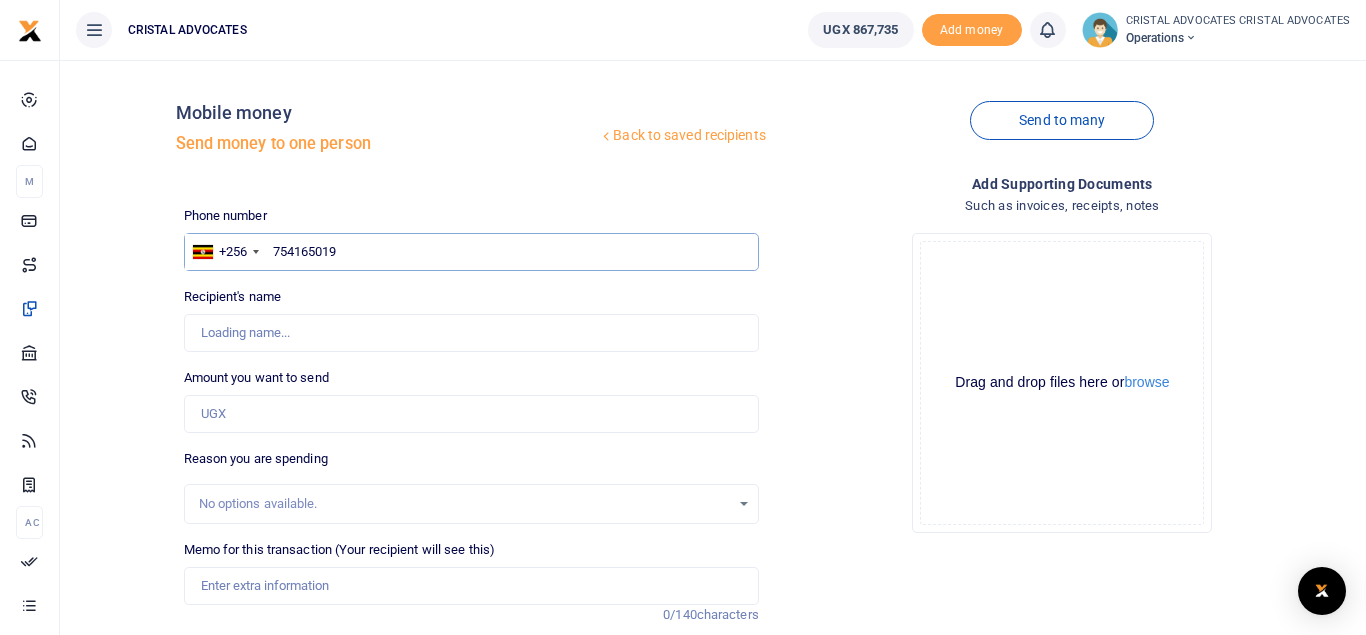 type on "Beatrice Tuhaise" 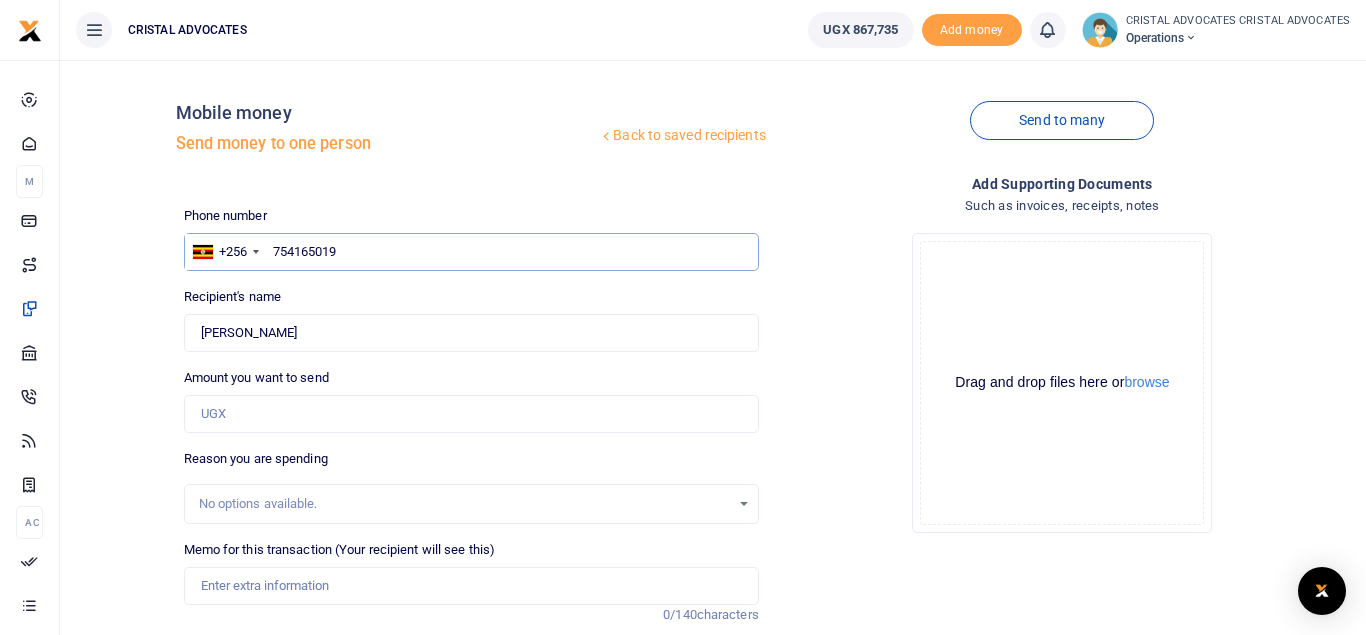 type on "754165019" 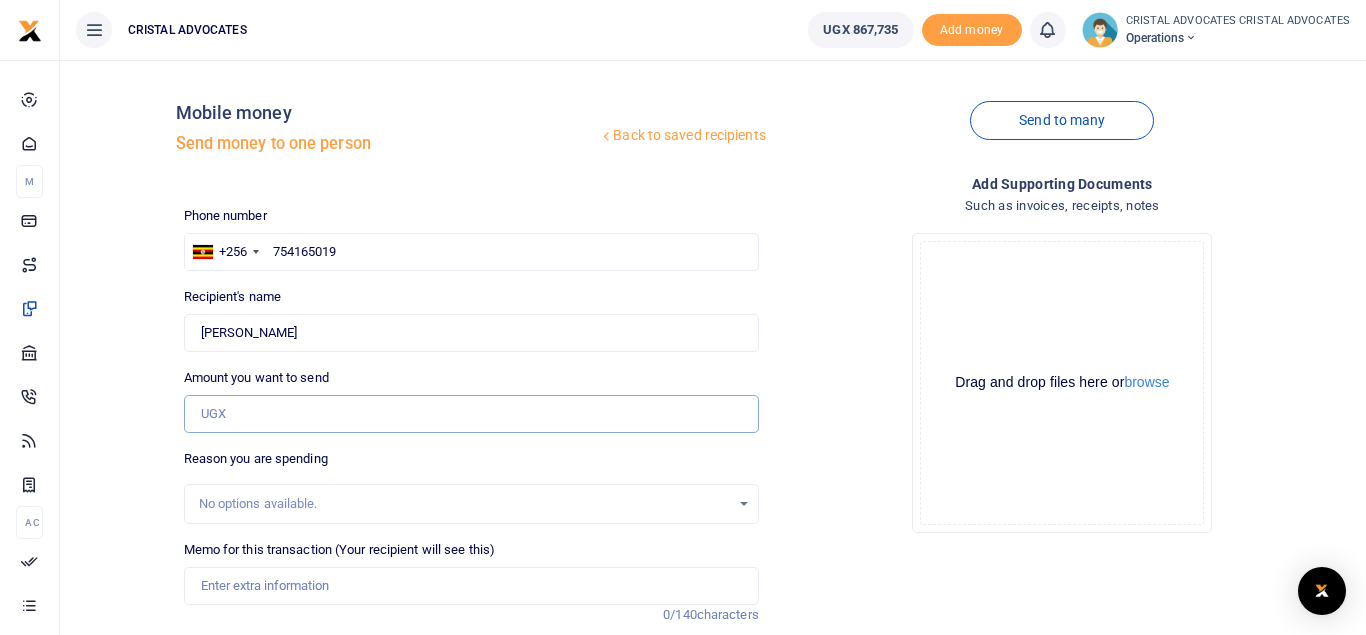 click on "Amount you want to send" at bounding box center [471, 414] 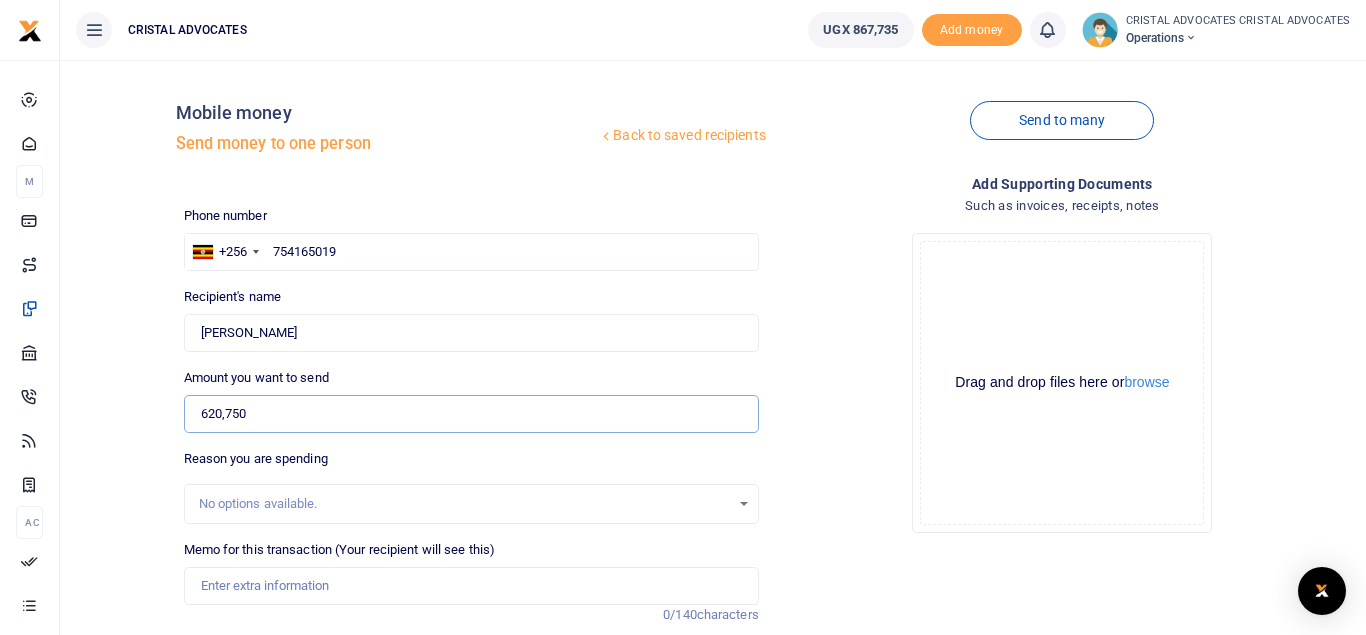 type on "620,750" 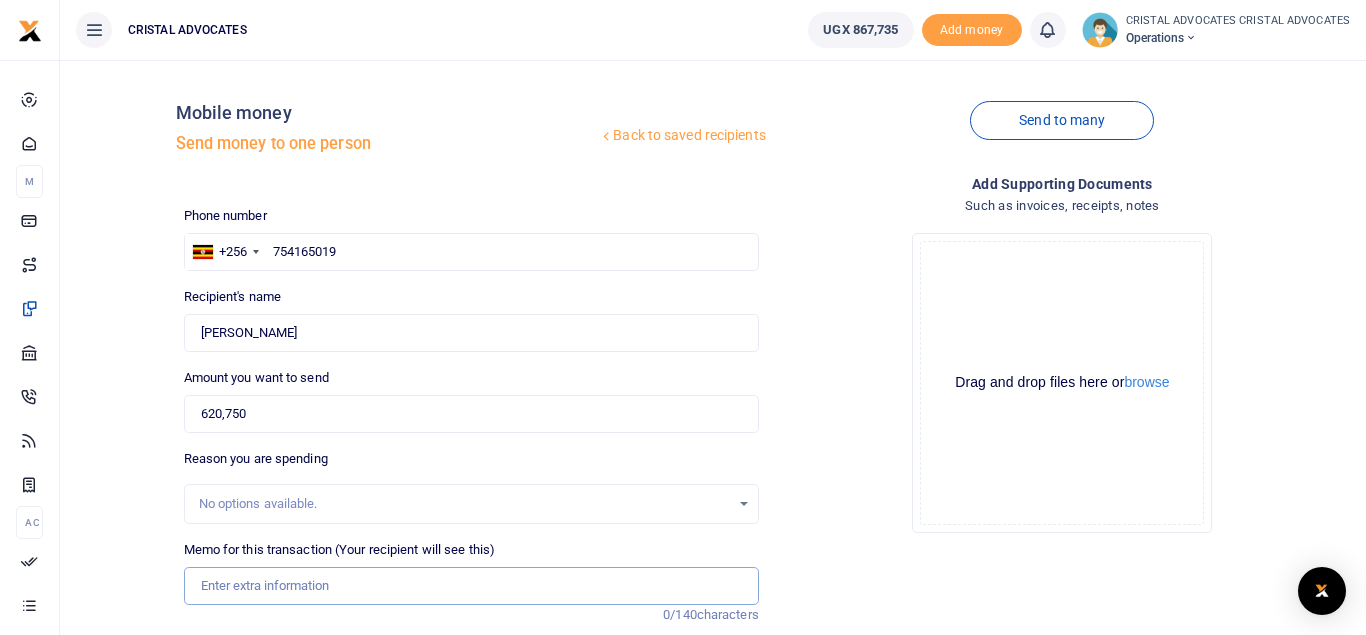 click on "Memo for this transaction (Your recipient will see this)" at bounding box center (471, 586) 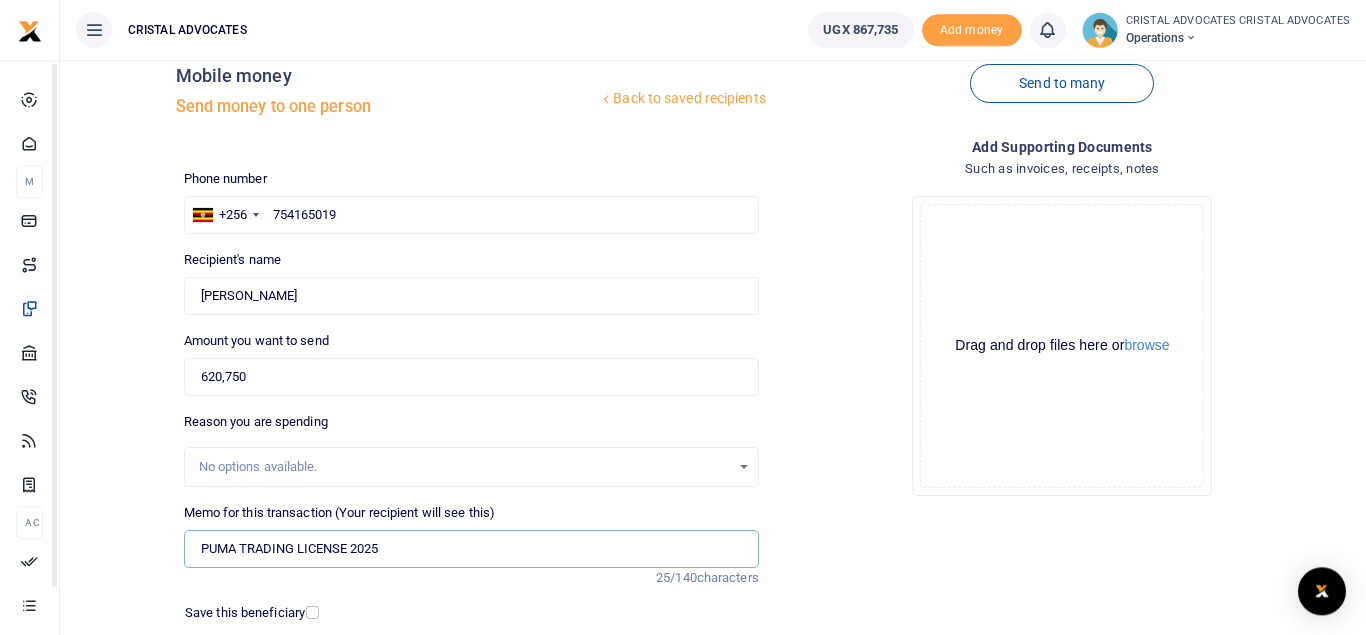 scroll, scrollTop: 39, scrollLeft: 0, axis: vertical 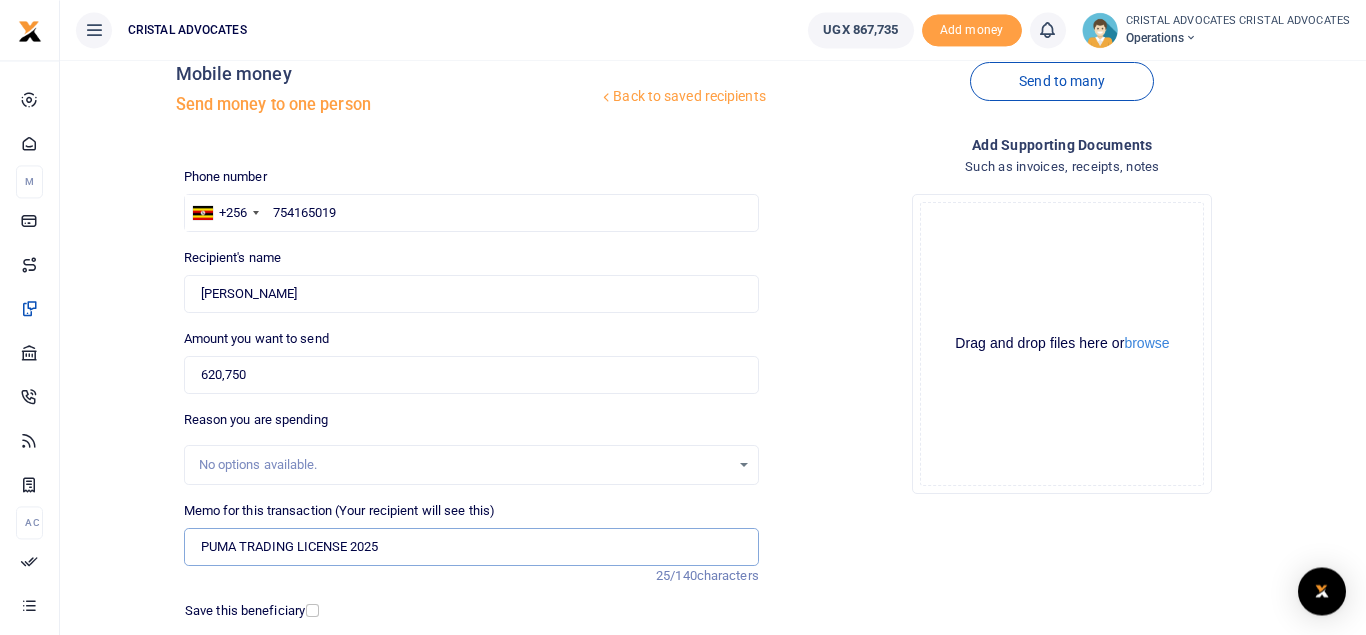 click on "PUMA TRADING LICENSE 2025" at bounding box center [471, 547] 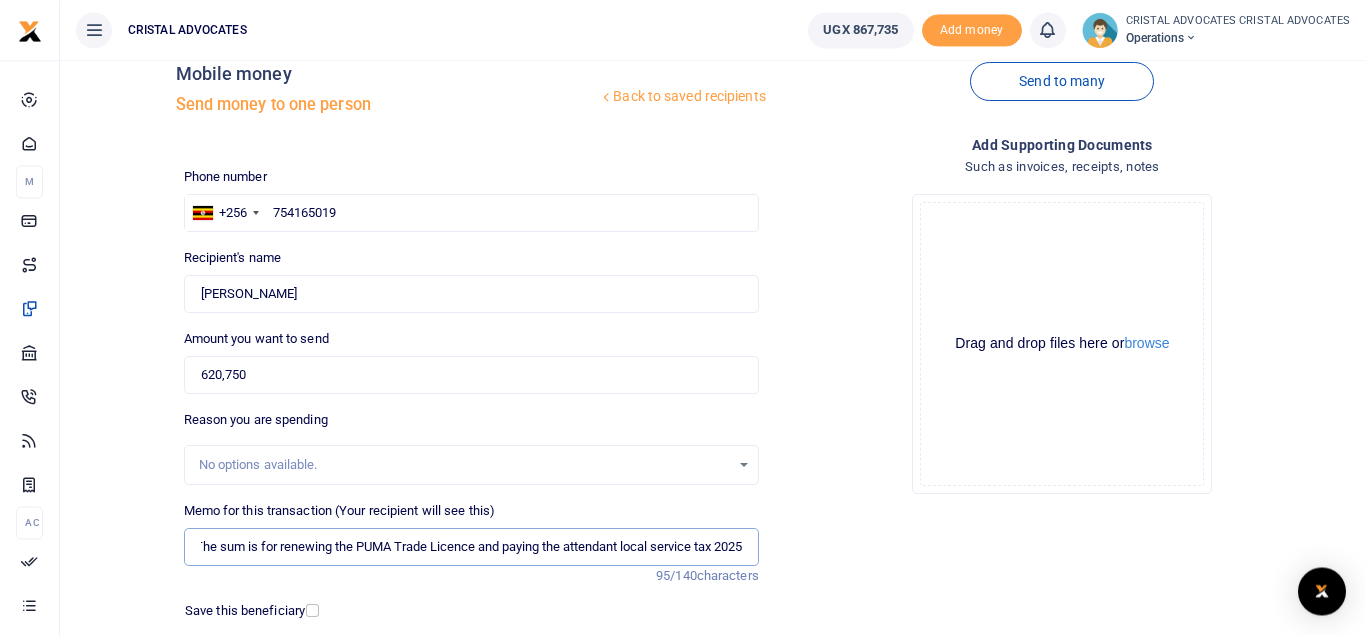 scroll, scrollTop: 0, scrollLeft: 18, axis: horizontal 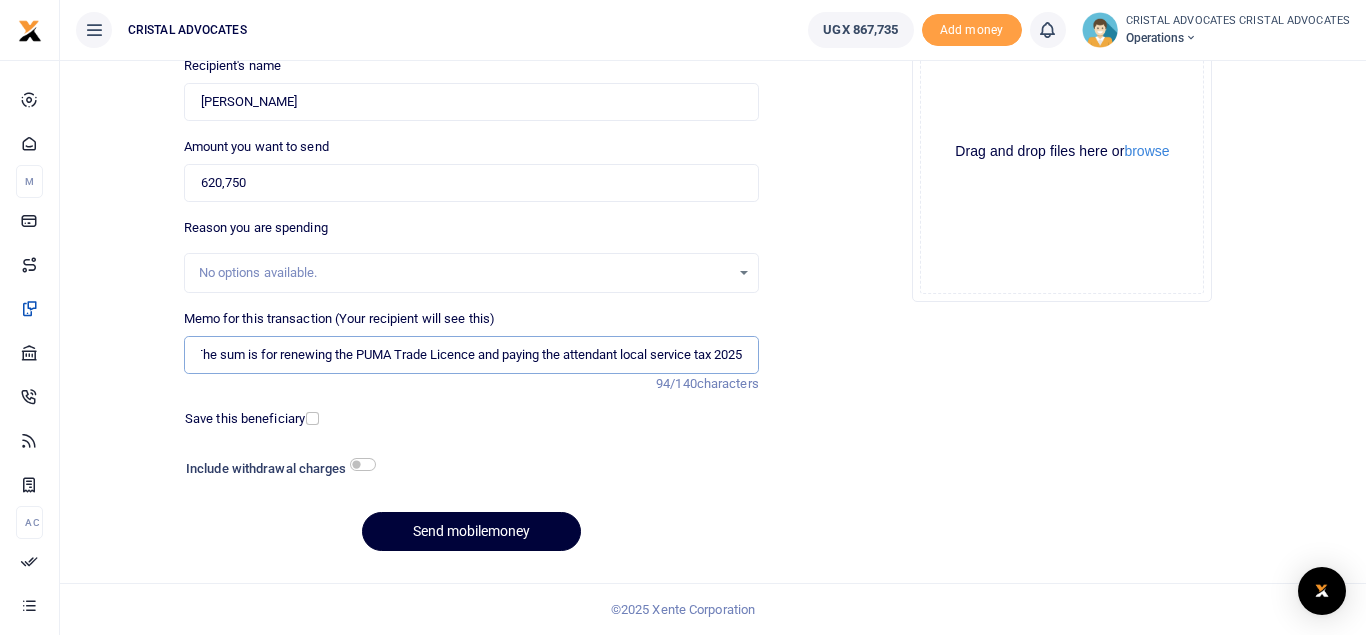 type on "The sum is for renewing the PUMA Trade Licence and paying the attendant local service tax 2025" 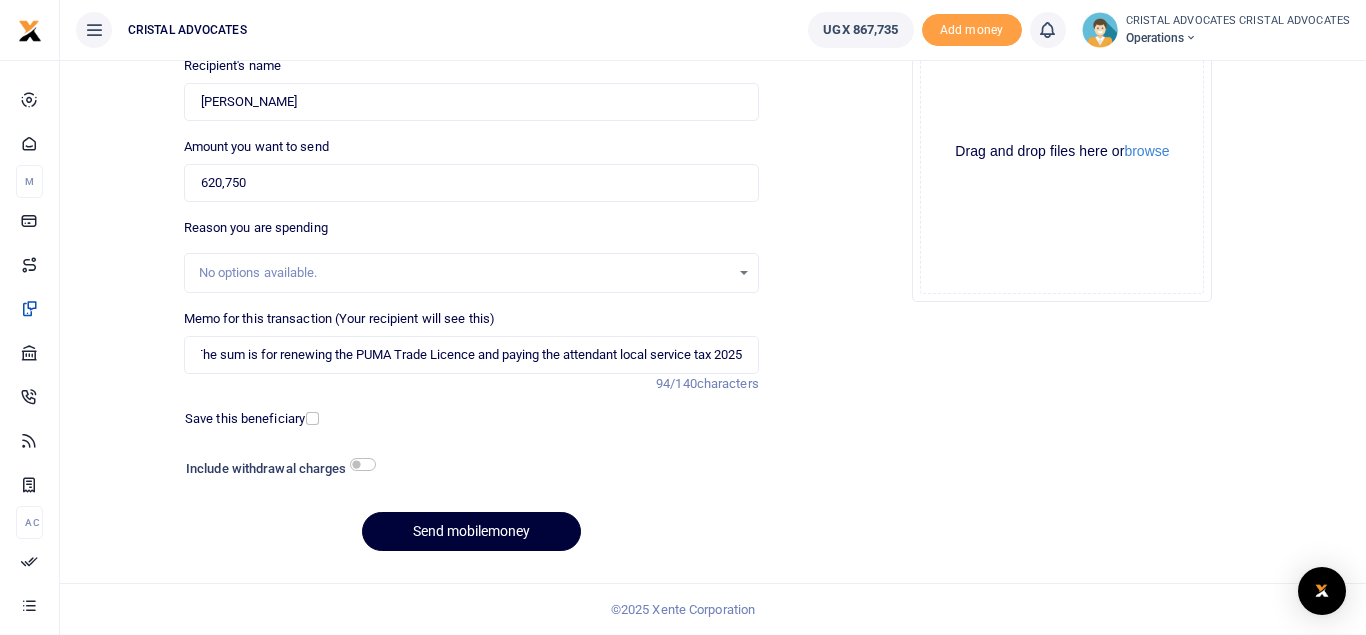 click on "Send mobilemoney" at bounding box center (471, 531) 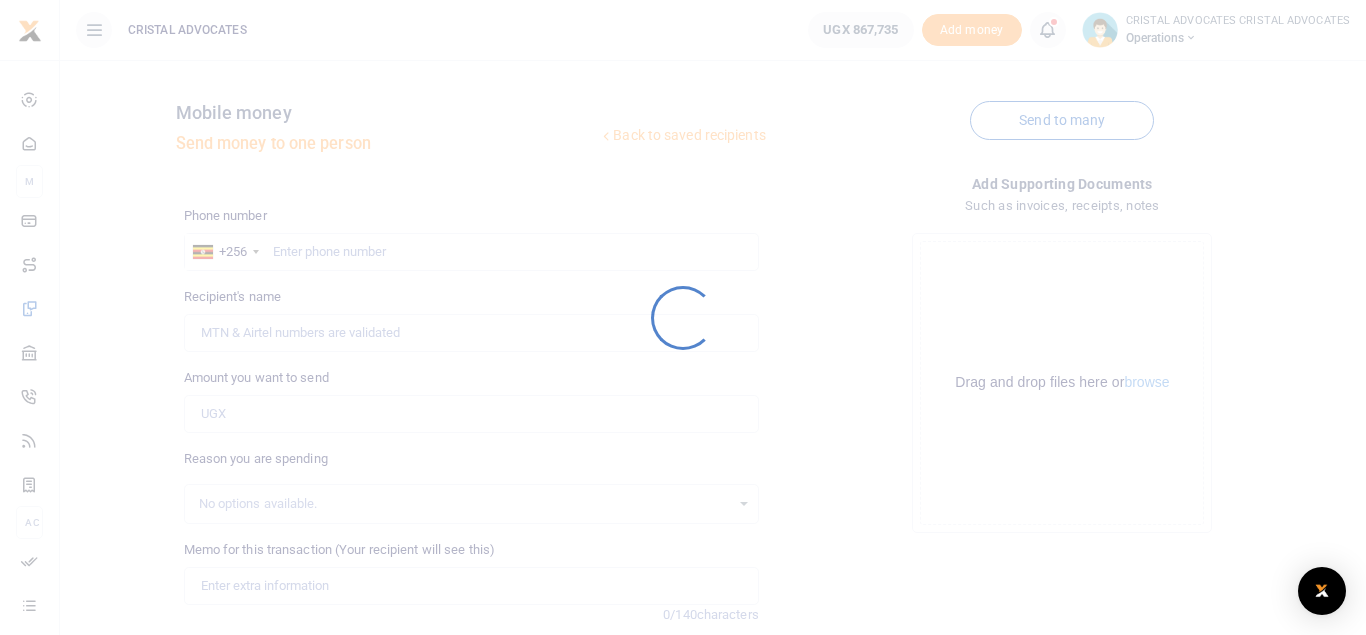 scroll, scrollTop: 0, scrollLeft: 0, axis: both 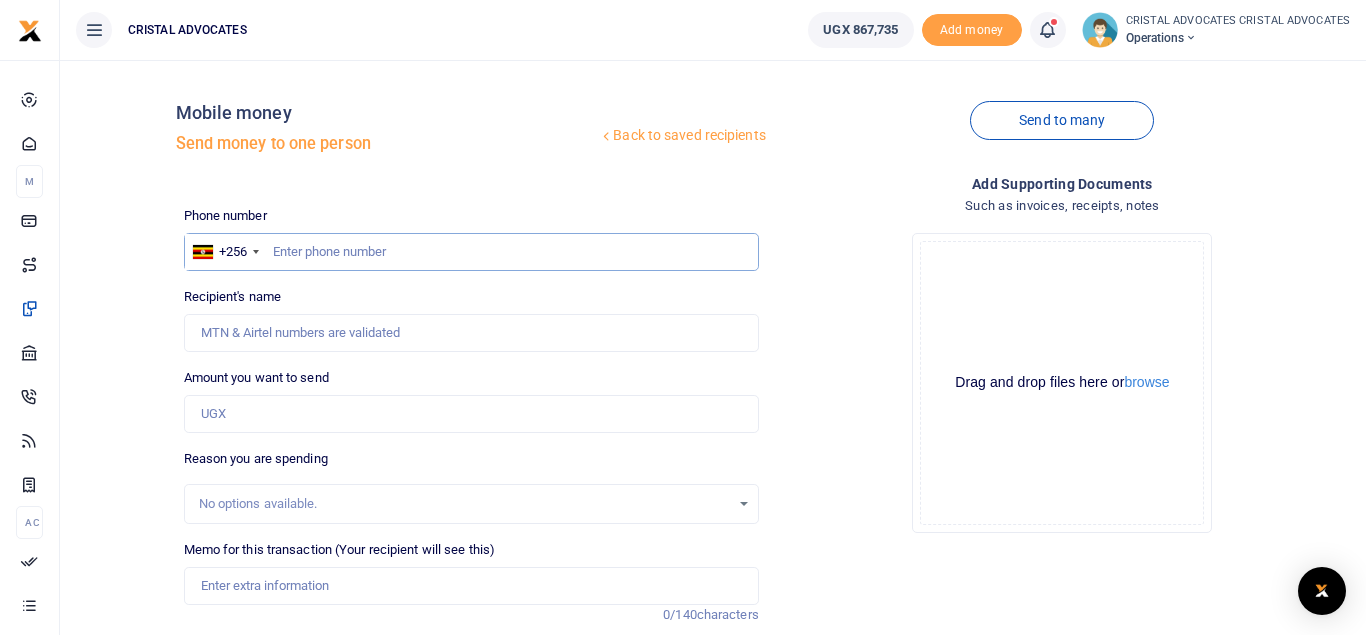 click at bounding box center [471, 252] 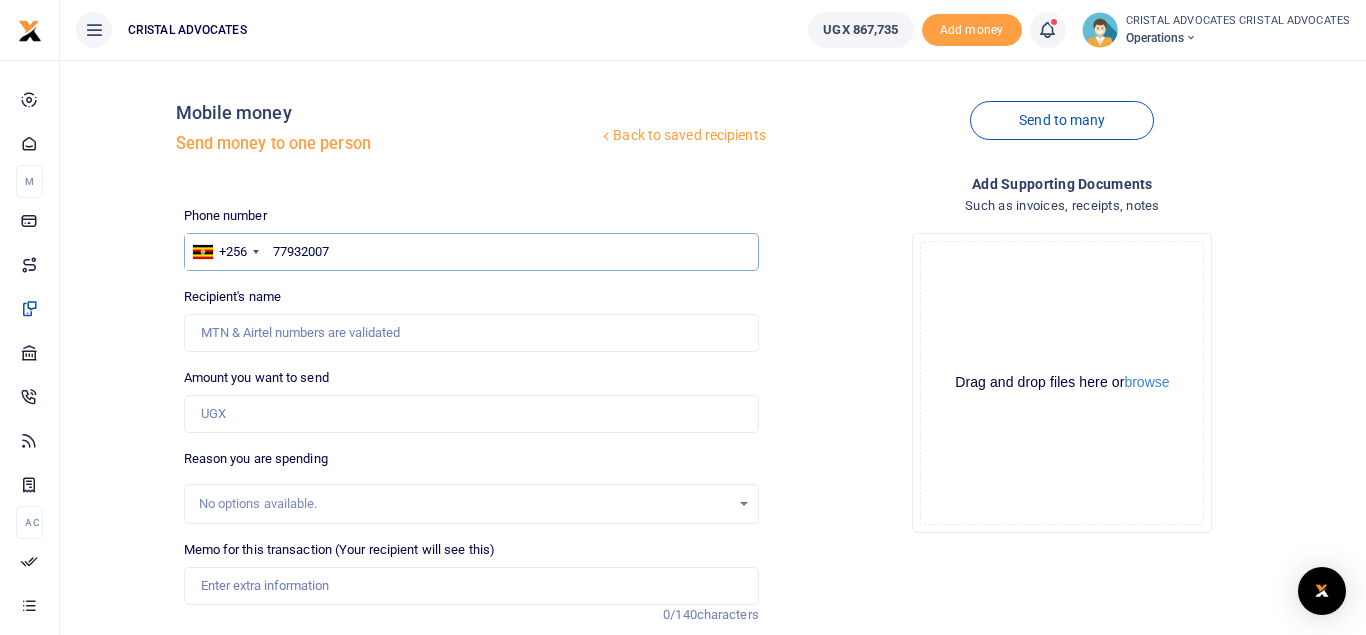 type on "779320070" 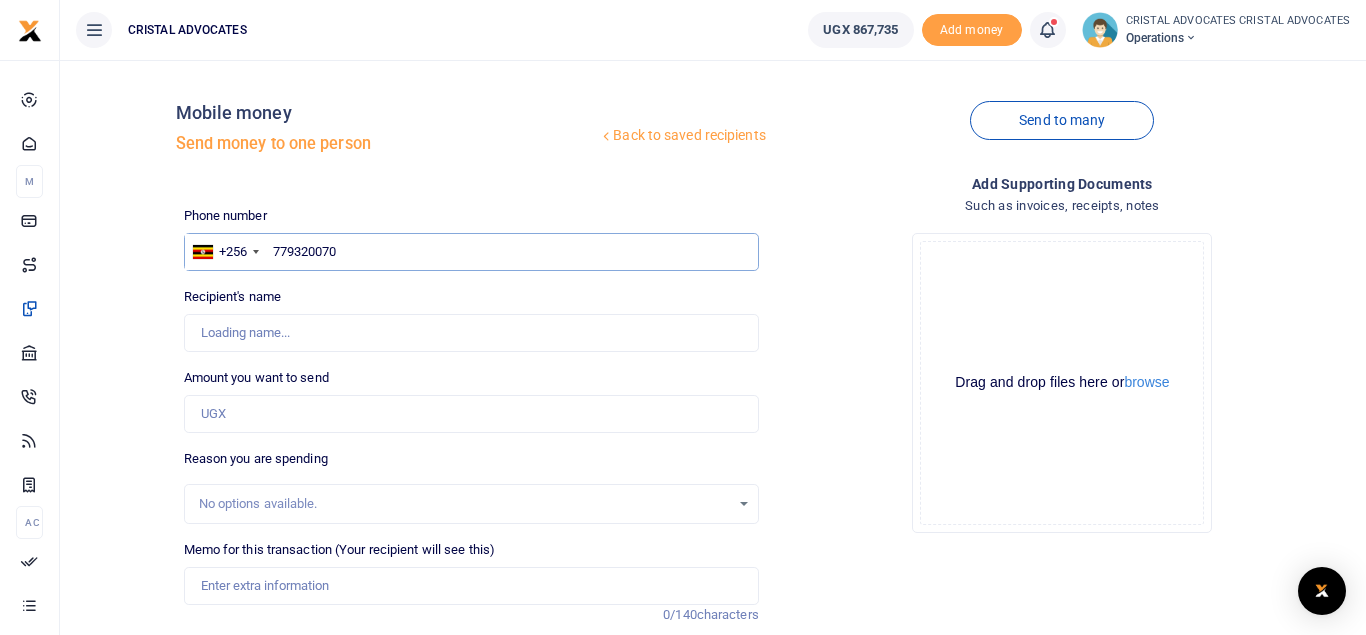 type on "Emmanuel Kasamba" 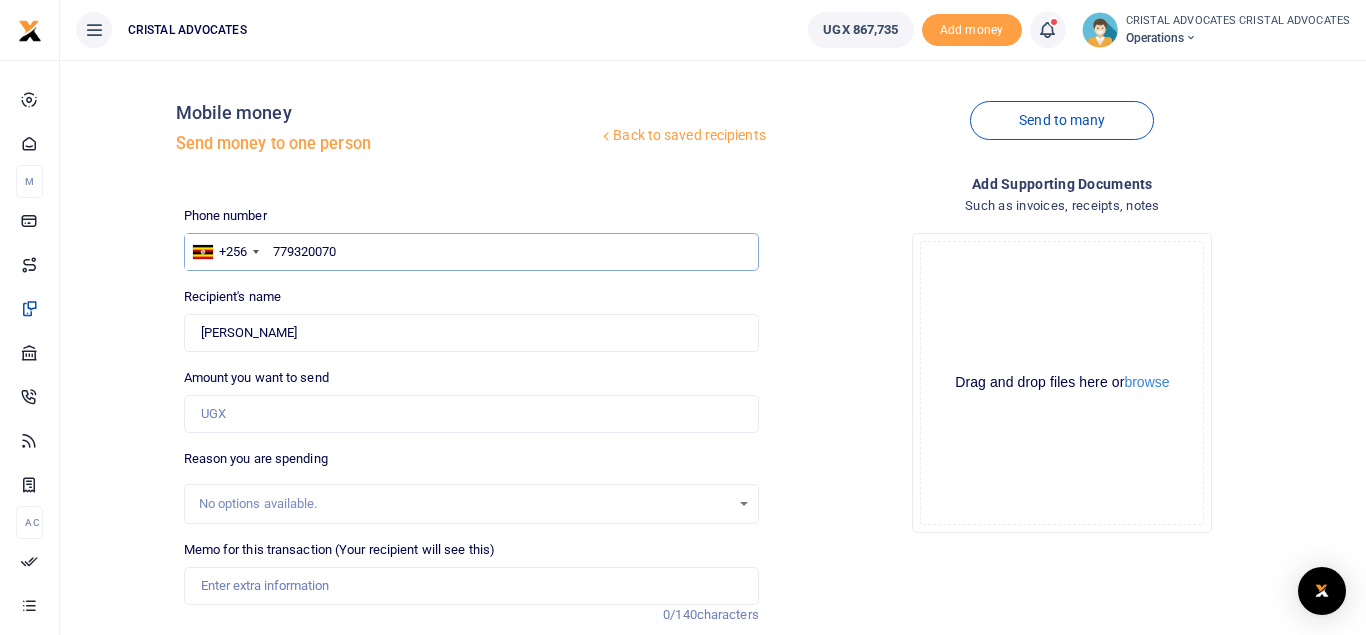 type on "779320070" 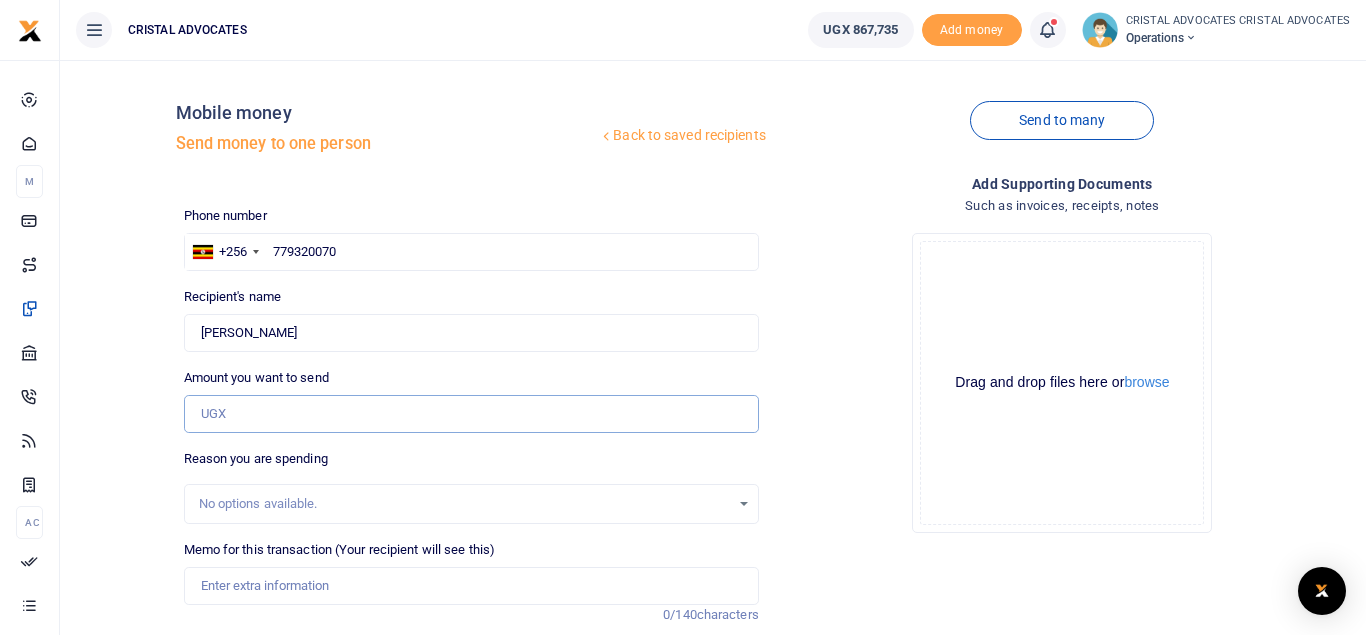 click on "Amount you want to send" at bounding box center (471, 414) 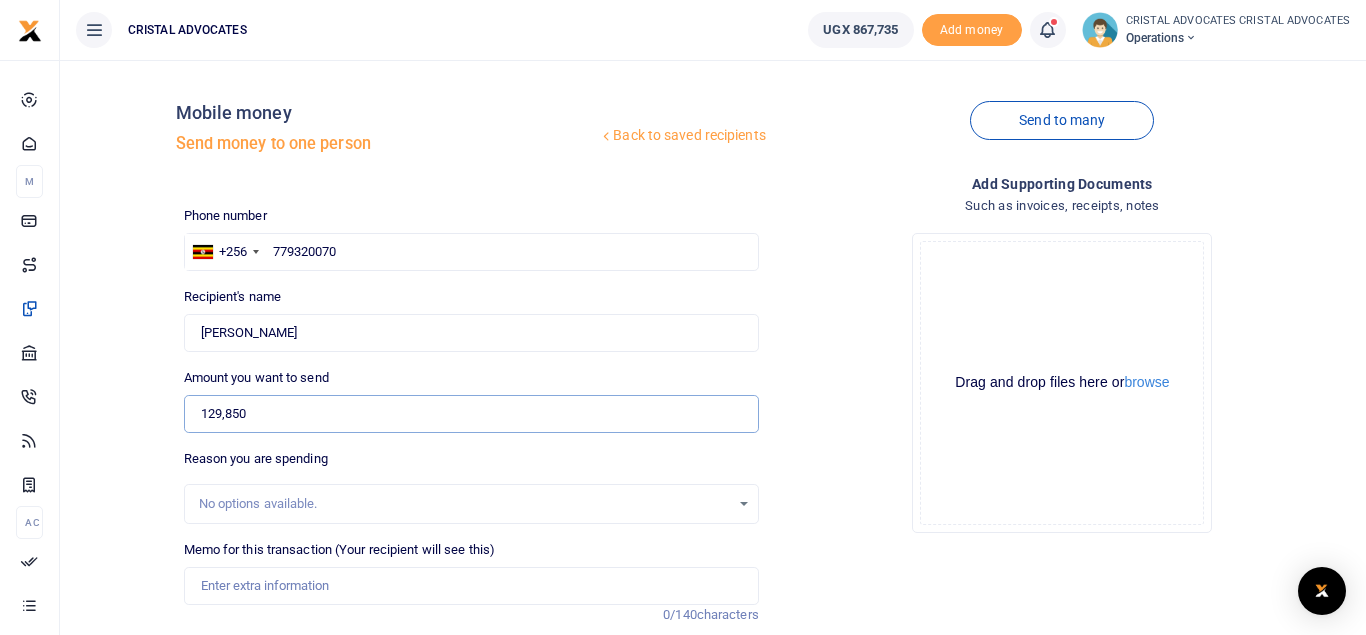 type on "129,850" 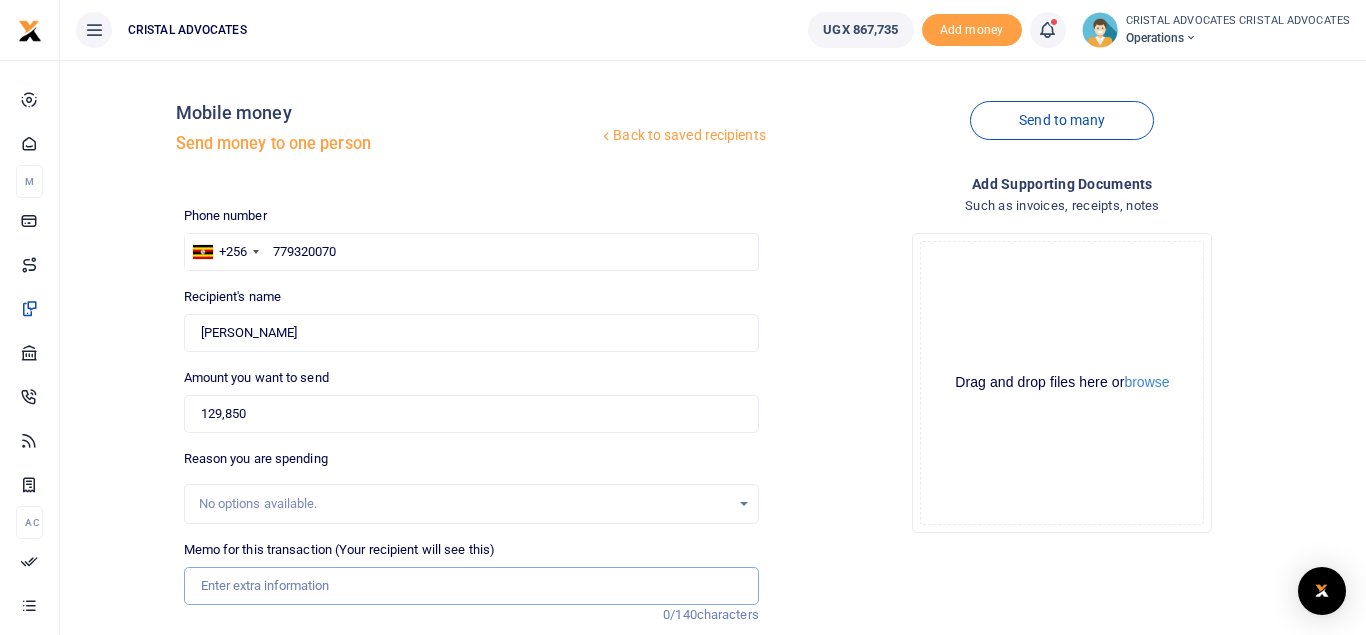 click on "Memo for this transaction (Your recipient will see this)" at bounding box center (471, 586) 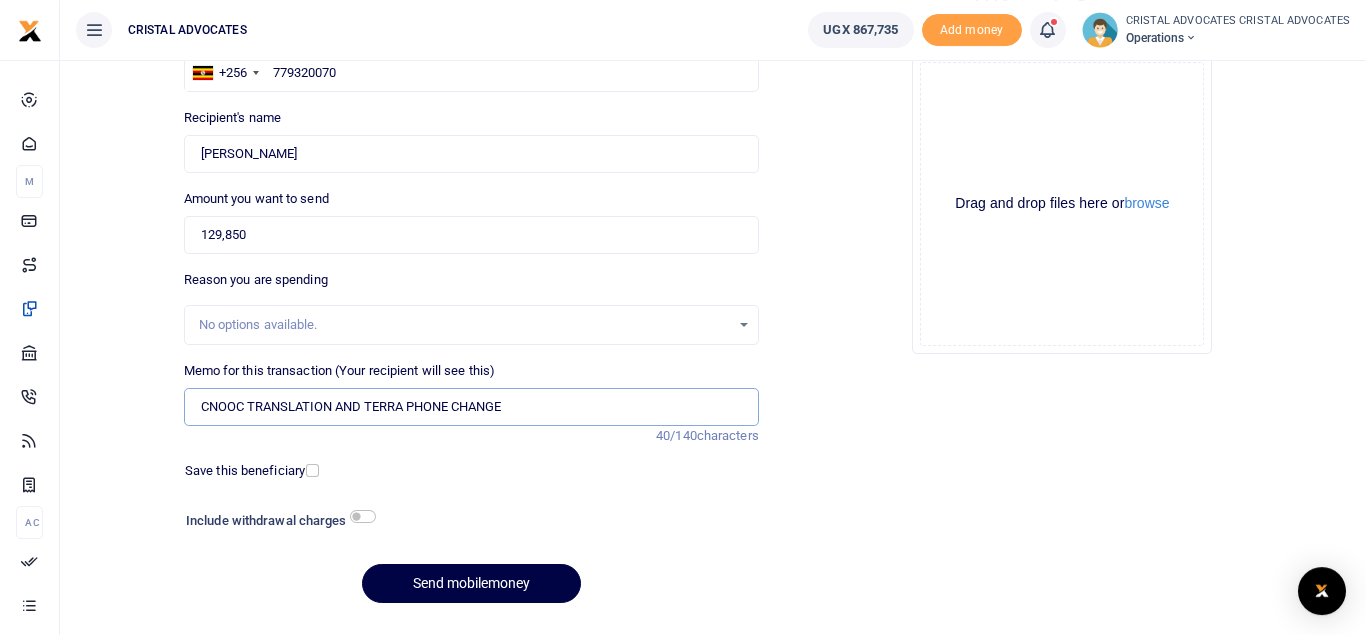 scroll, scrollTop: 231, scrollLeft: 0, axis: vertical 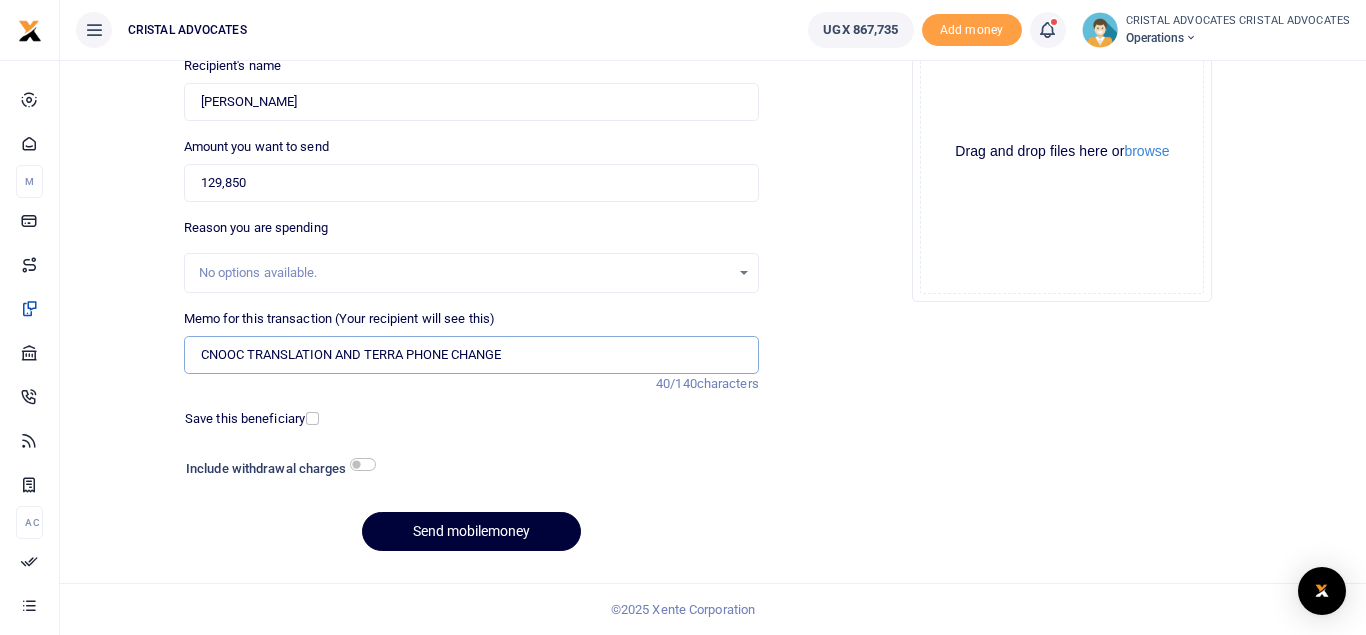 type on "CNOOC TRANSLATION AND TERRA PHONE CHANGE" 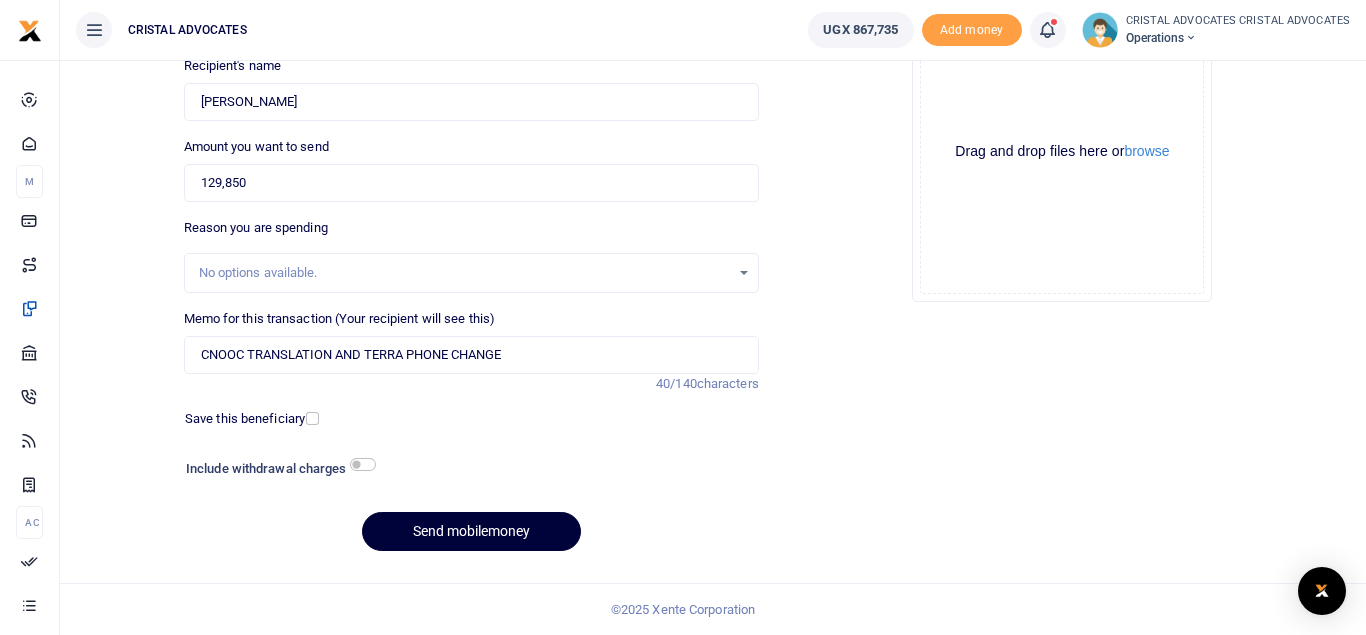 click on "Send mobilemoney" at bounding box center [471, 531] 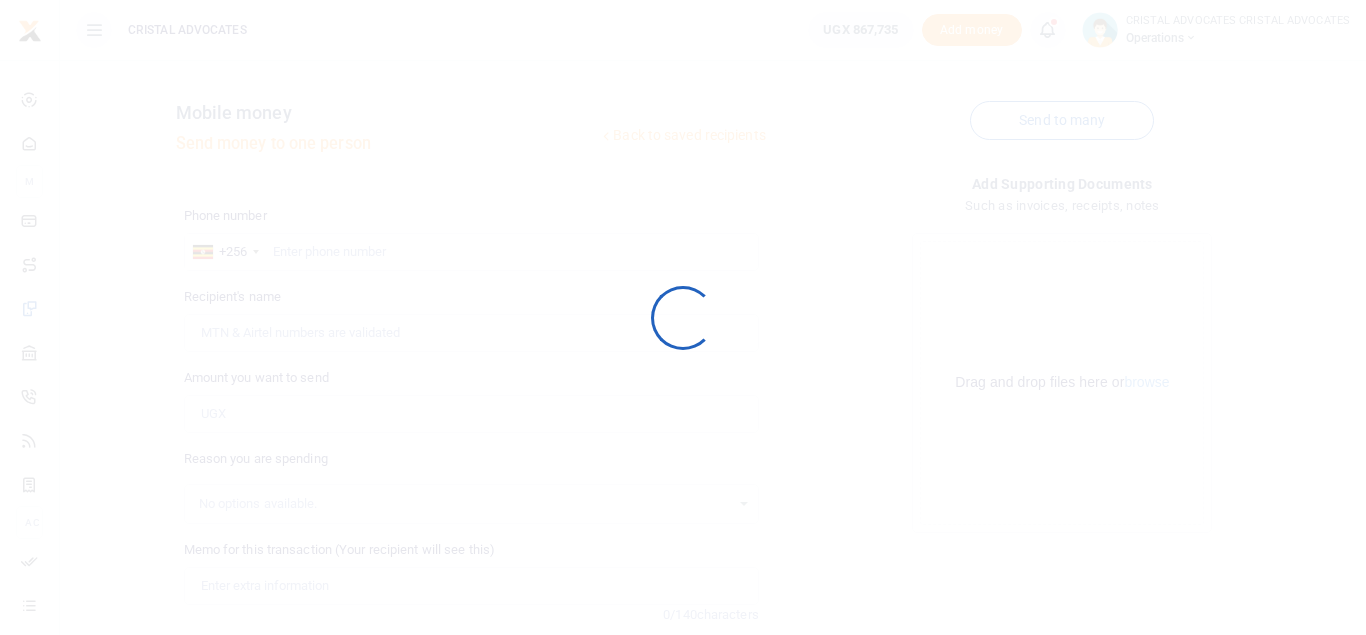 scroll, scrollTop: 0, scrollLeft: 0, axis: both 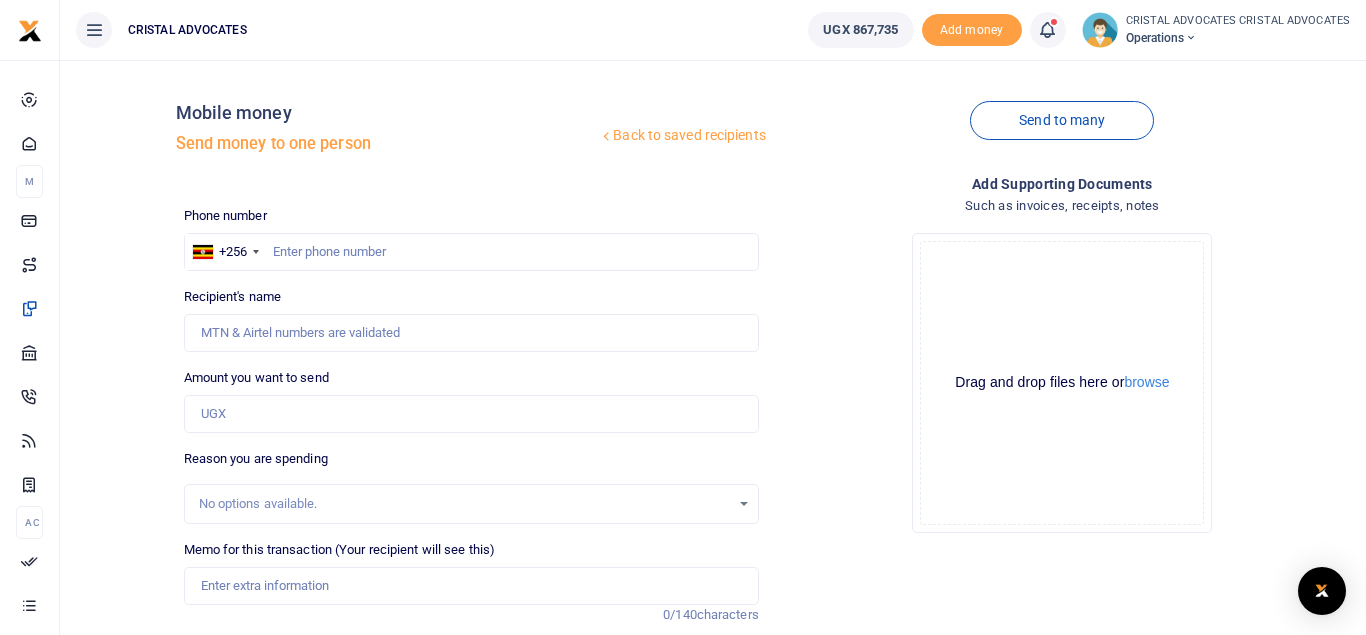 click at bounding box center (1047, 30) 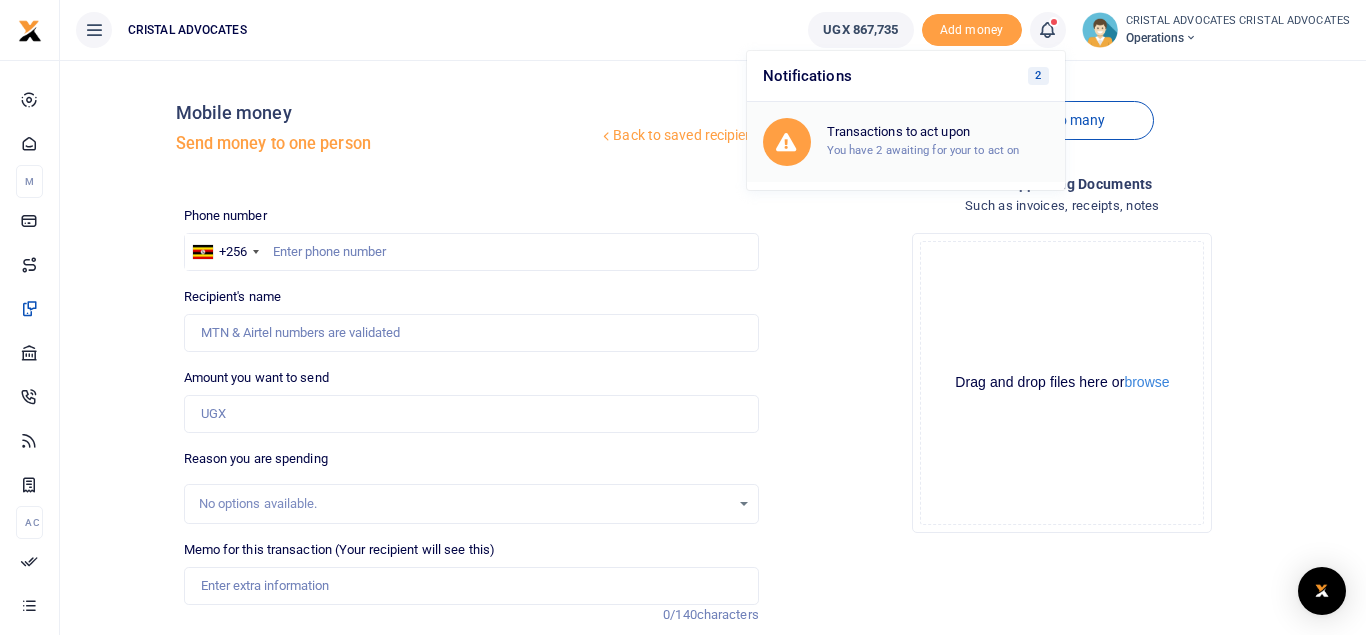 click on "Transactions to act upon" at bounding box center [938, 132] 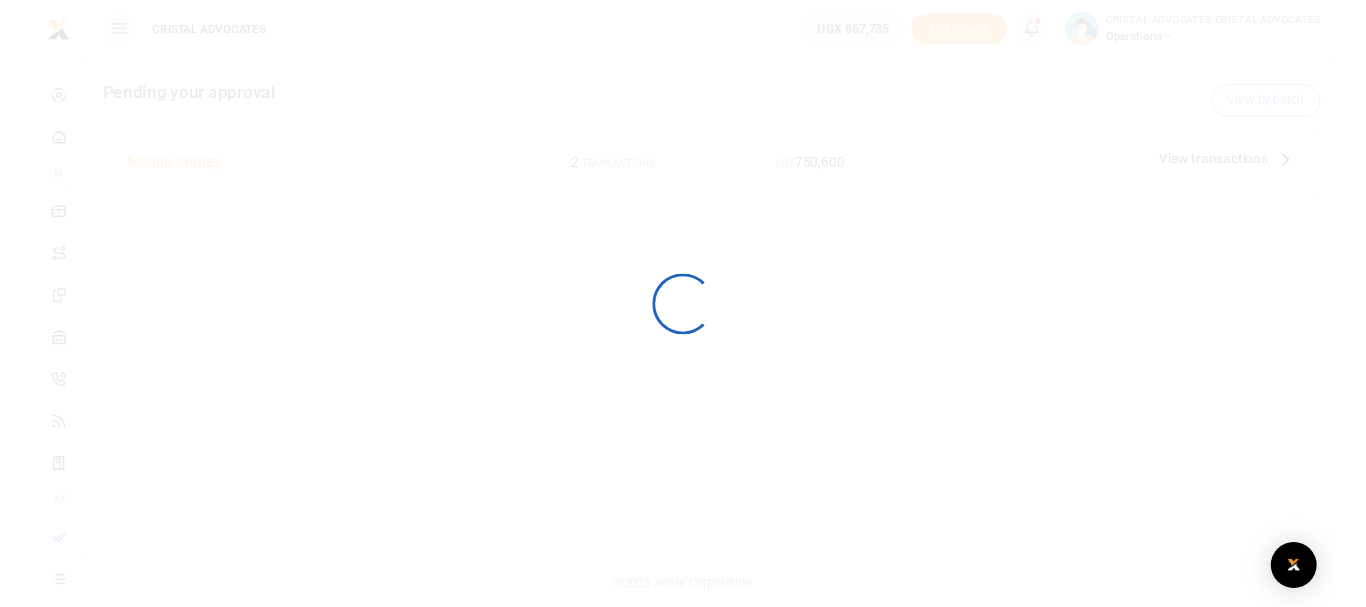 scroll, scrollTop: 0, scrollLeft: 0, axis: both 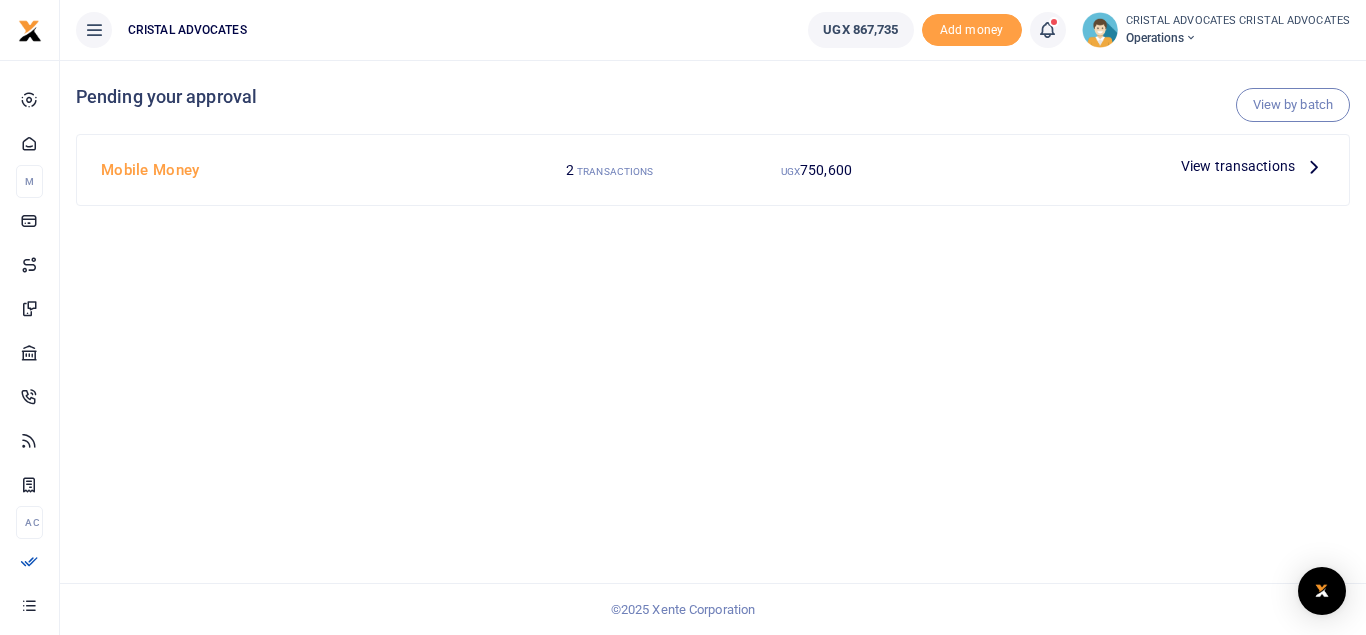 click at bounding box center [1047, 30] 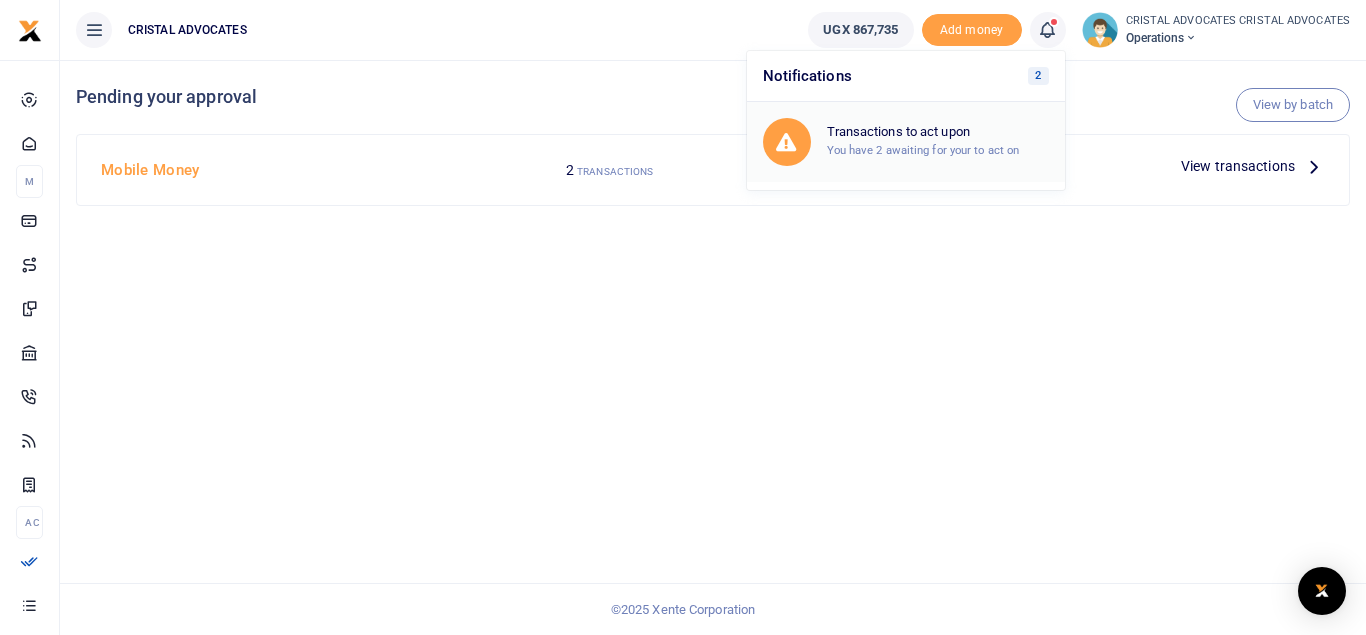 click on "Transactions to act upon" at bounding box center (938, 132) 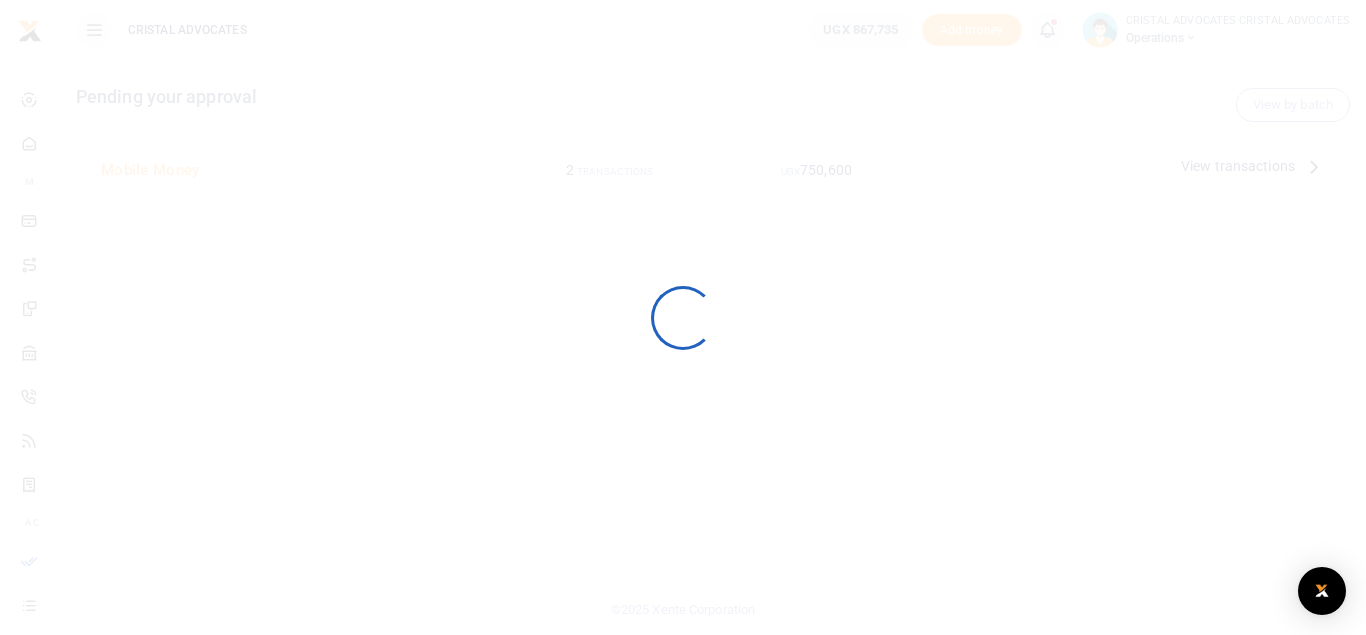 scroll, scrollTop: 0, scrollLeft: 0, axis: both 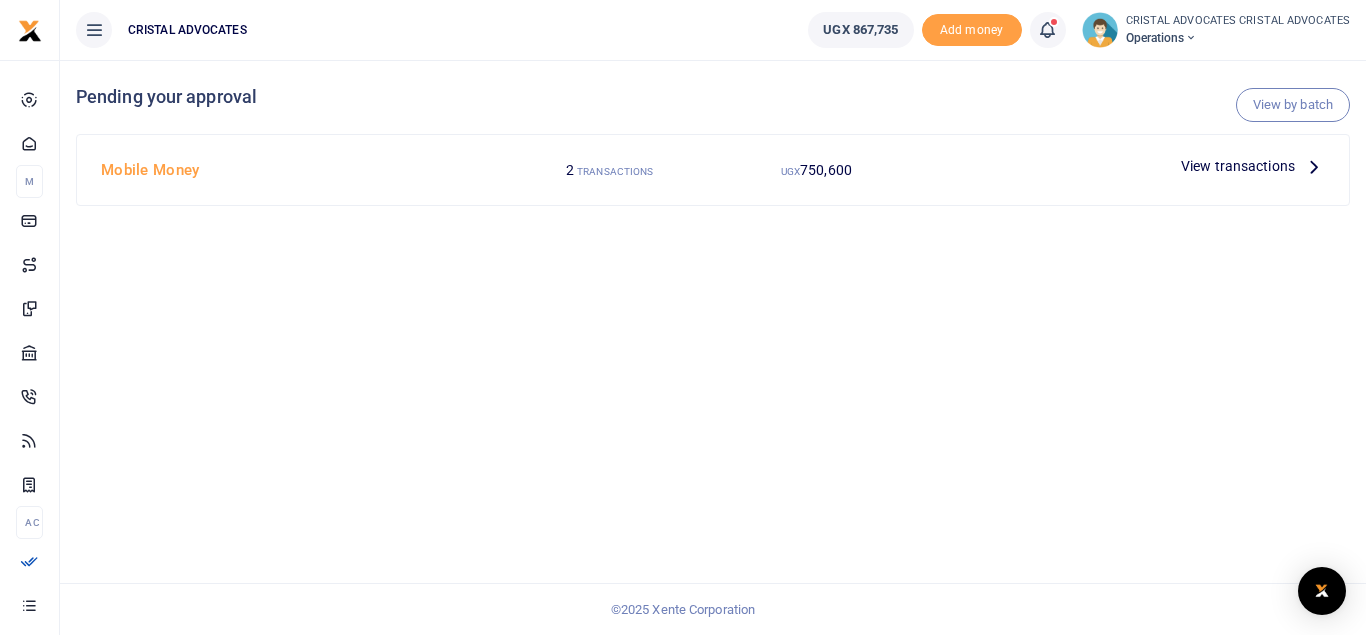 click on "View transactions" at bounding box center [1238, 166] 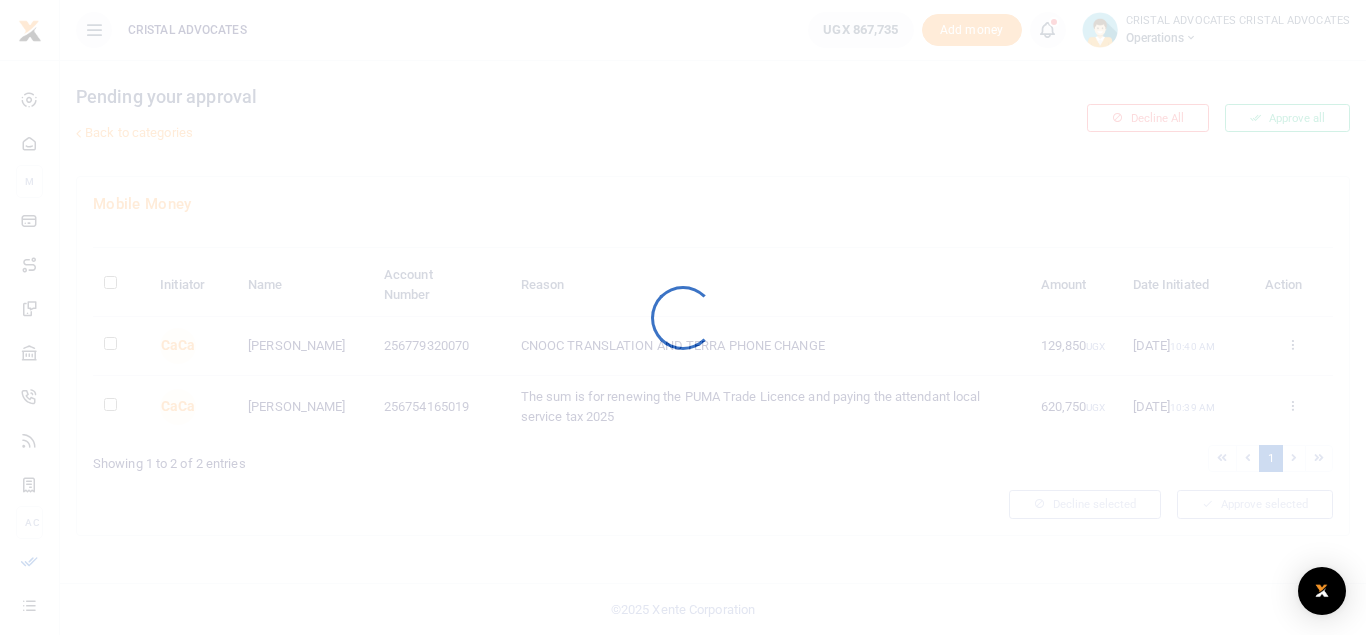 scroll, scrollTop: 0, scrollLeft: 0, axis: both 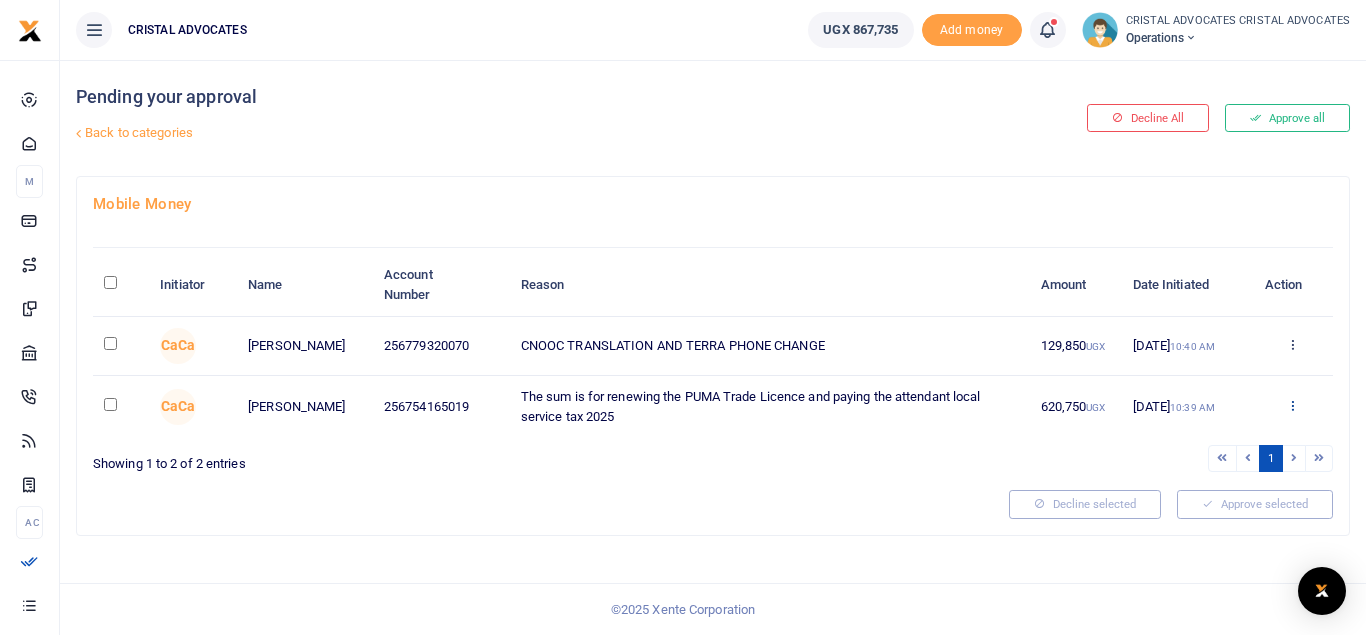 click at bounding box center [1292, 405] 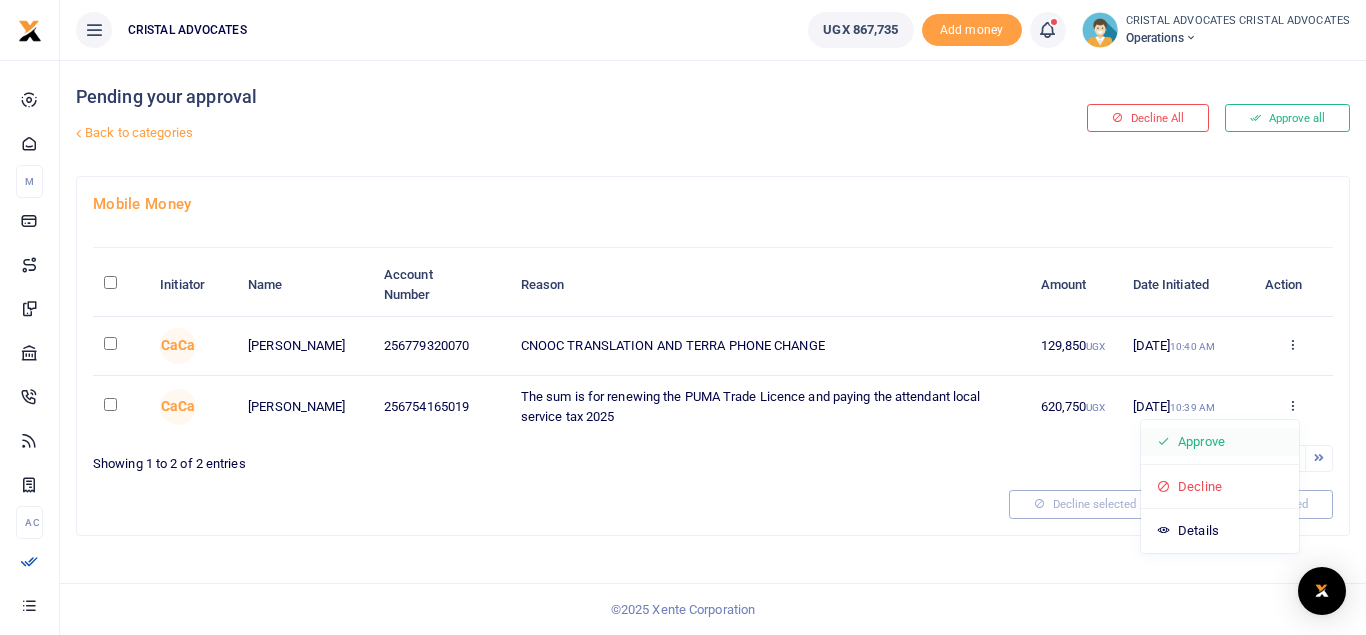 click on "Approve" at bounding box center (1220, 442) 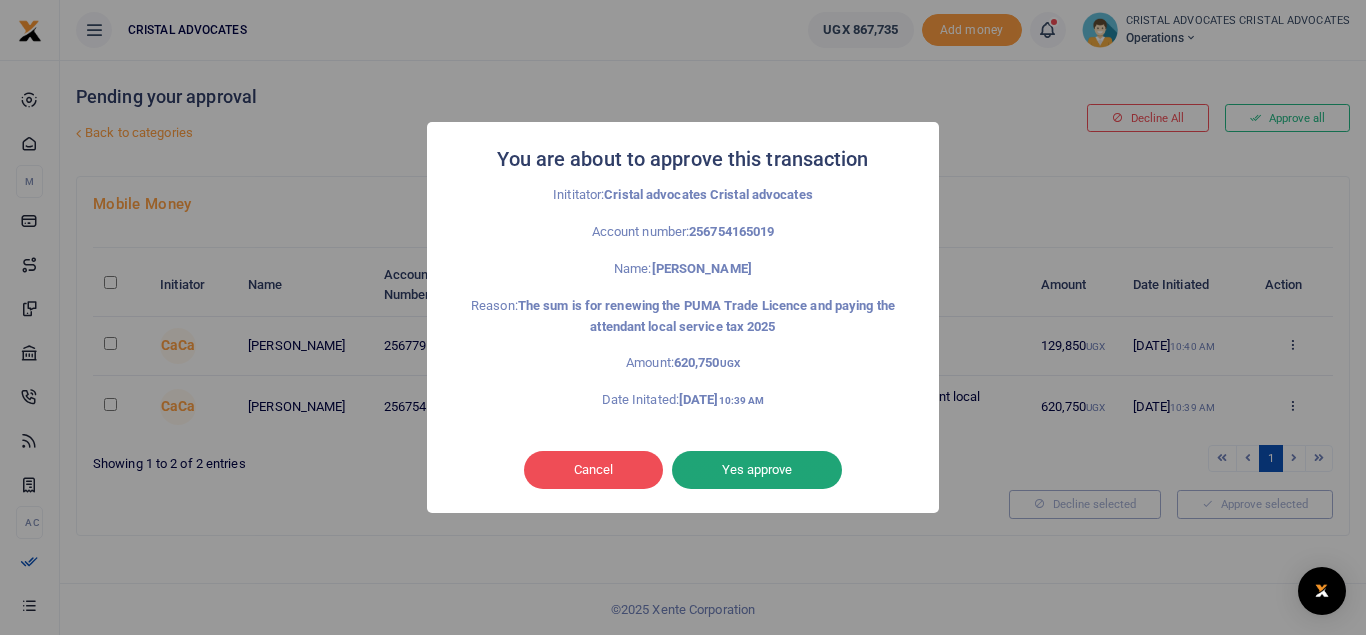 click on "Yes approve" at bounding box center (757, 470) 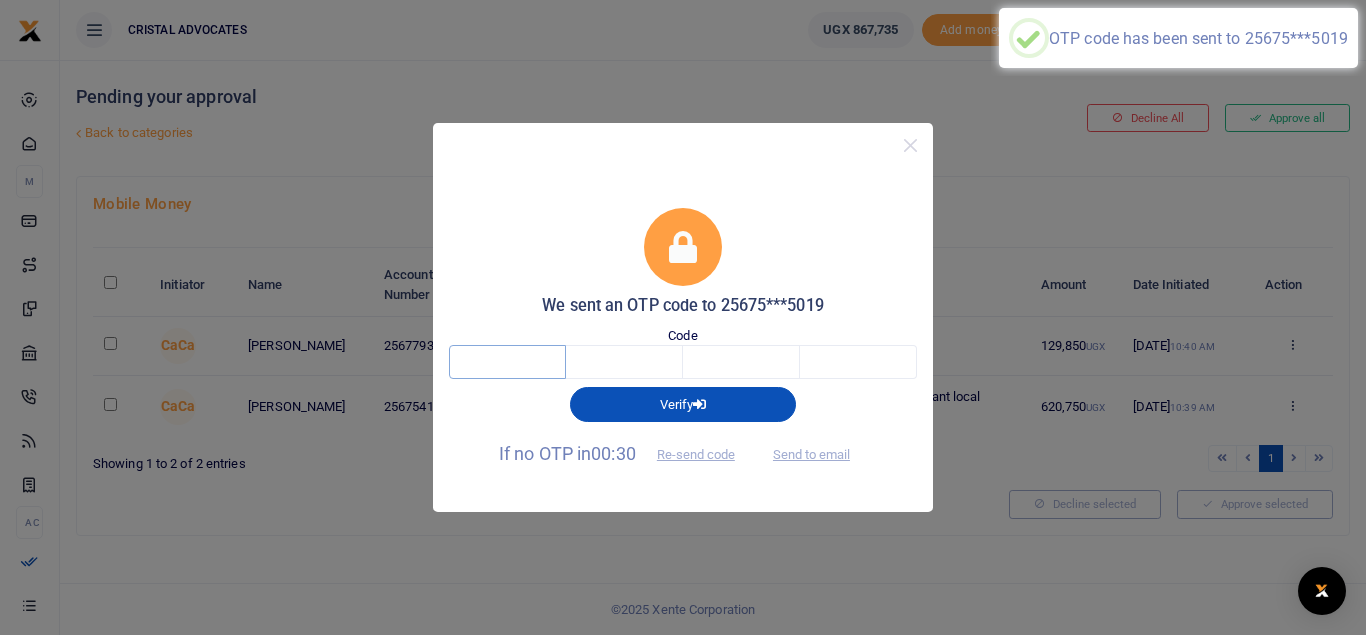 click at bounding box center [507, 362] 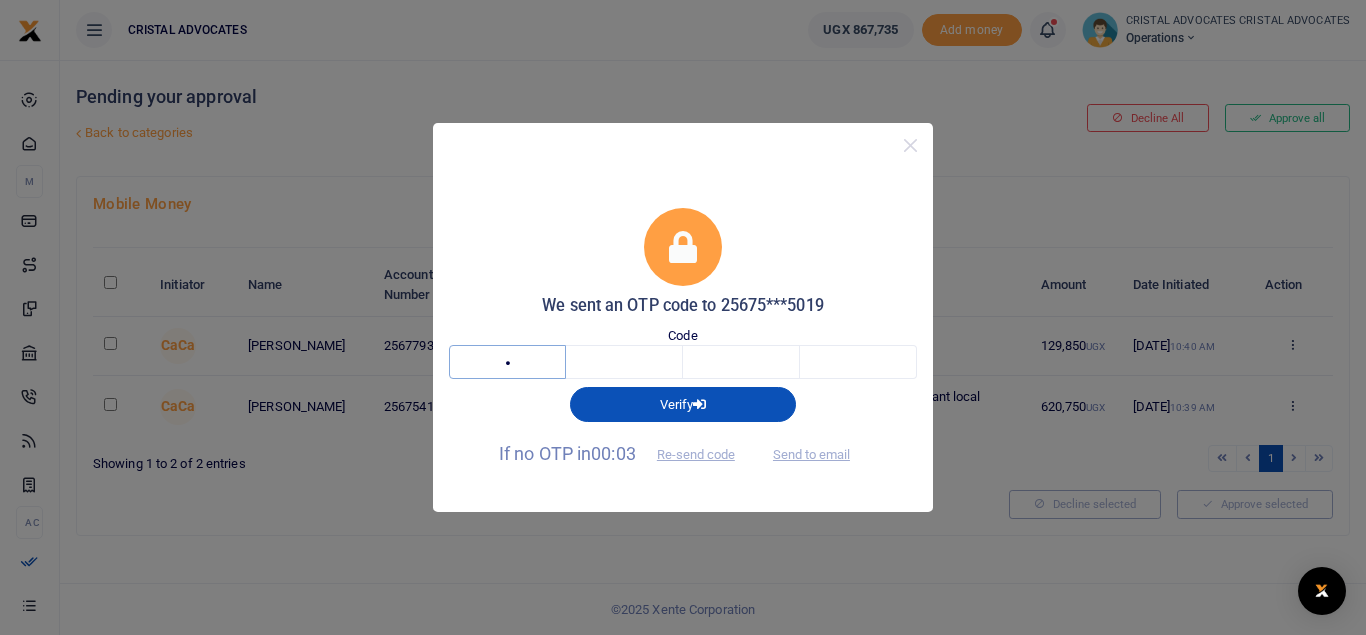 type on "5" 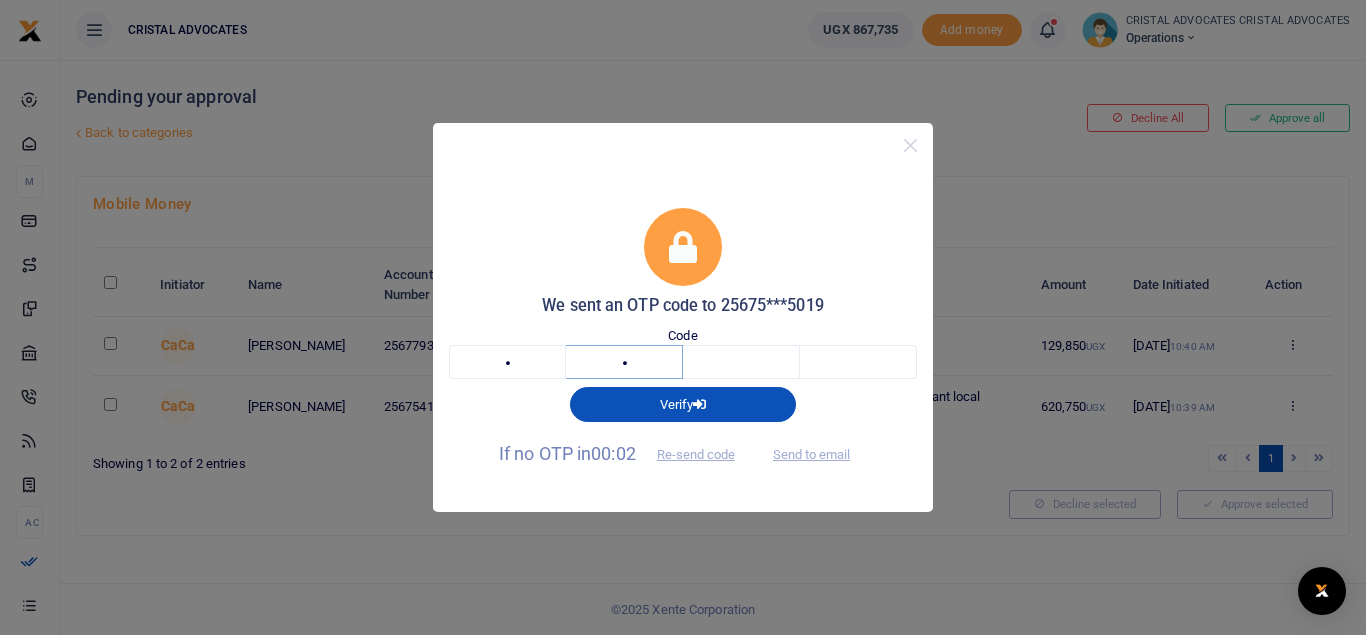 type on "0" 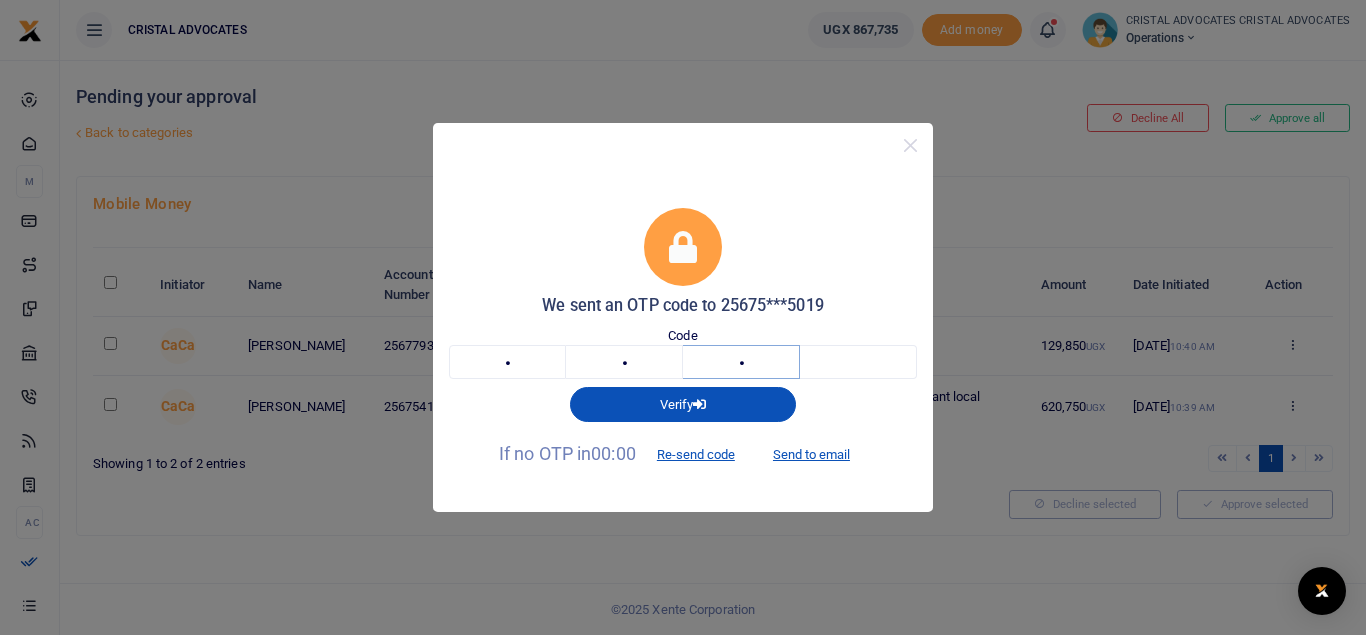 type on "7" 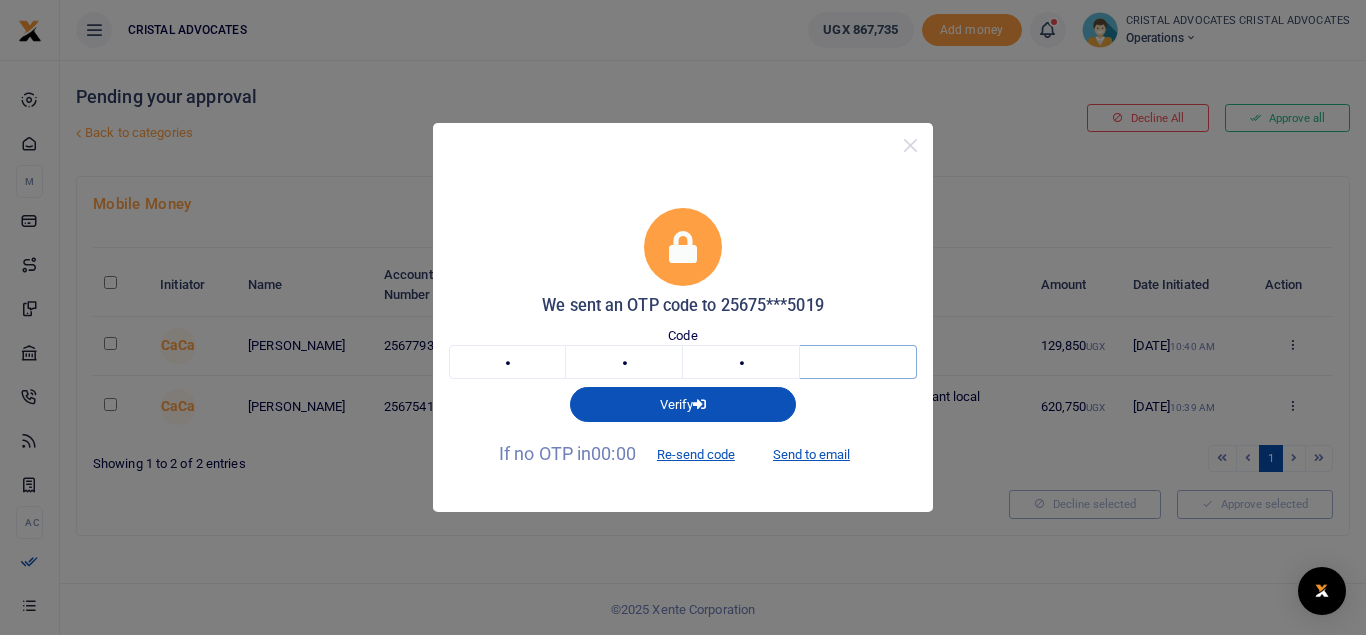 type on "9" 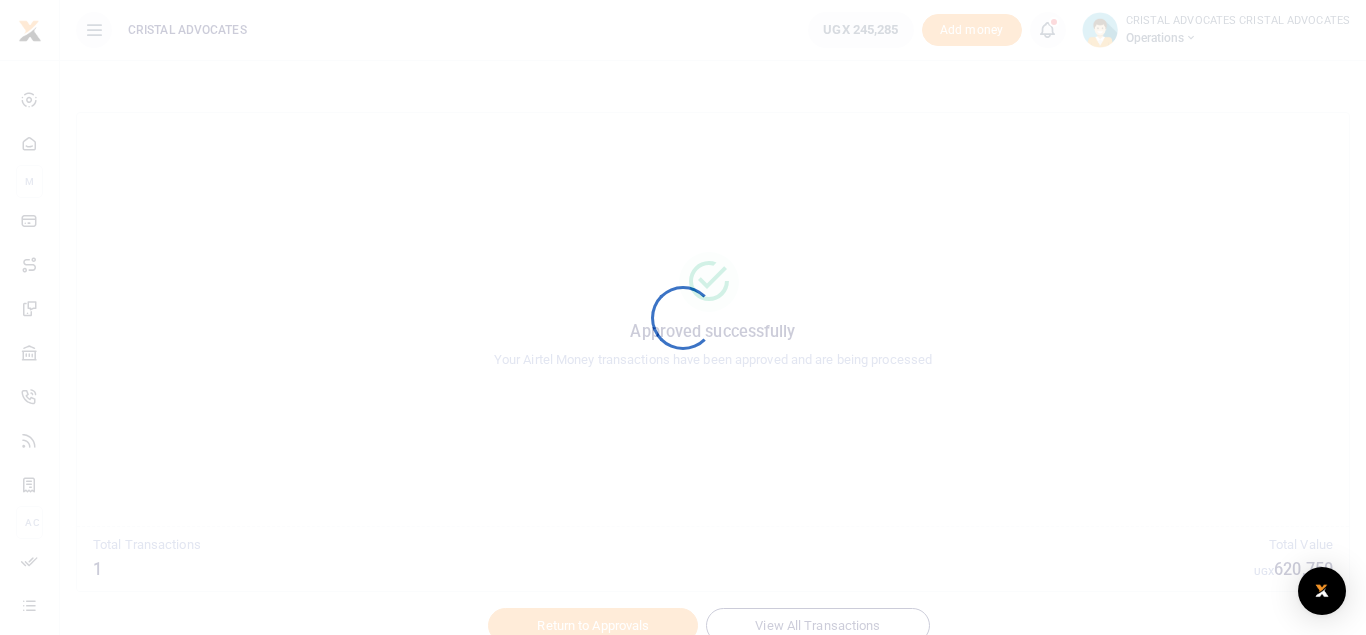 scroll, scrollTop: 0, scrollLeft: 0, axis: both 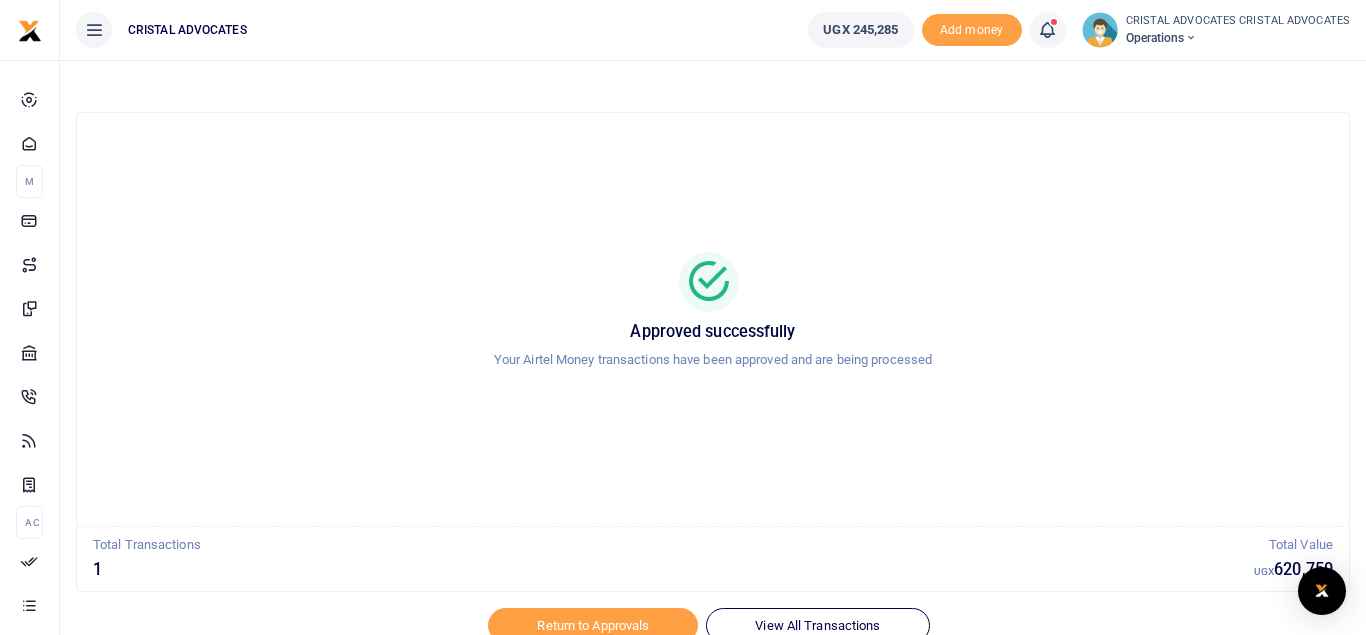 click at bounding box center [1047, 30] 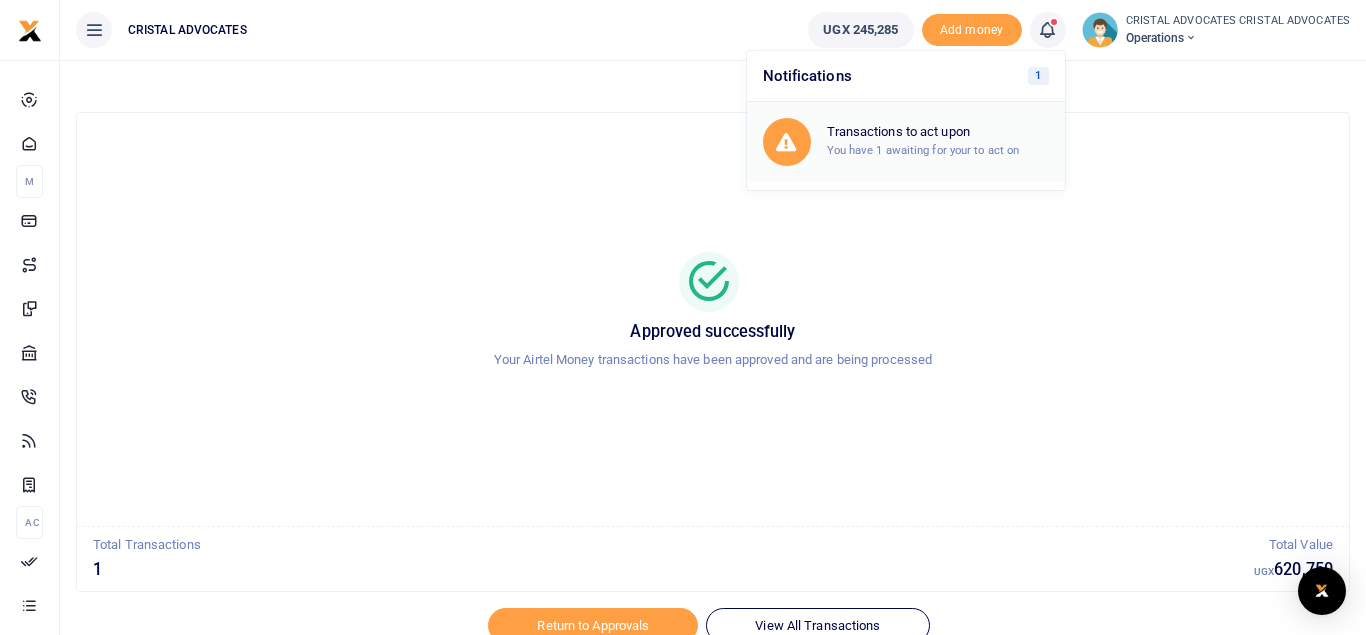 click on "Transactions to act upon" at bounding box center [938, 132] 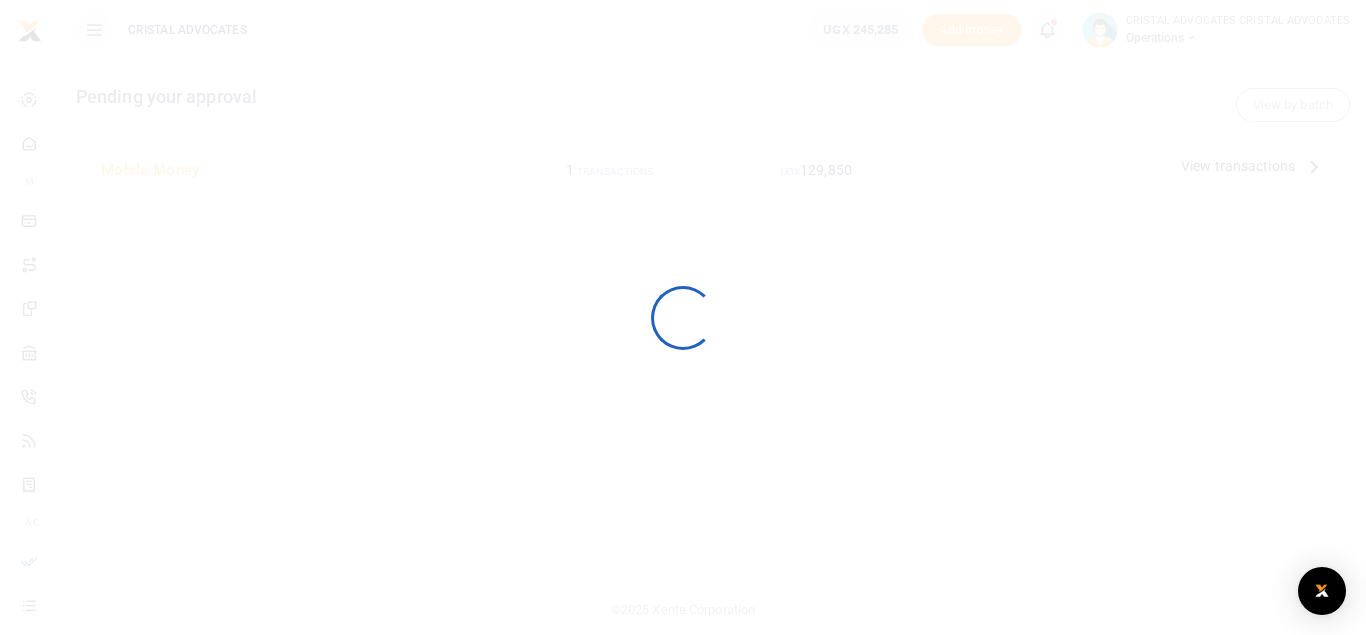 scroll, scrollTop: 0, scrollLeft: 0, axis: both 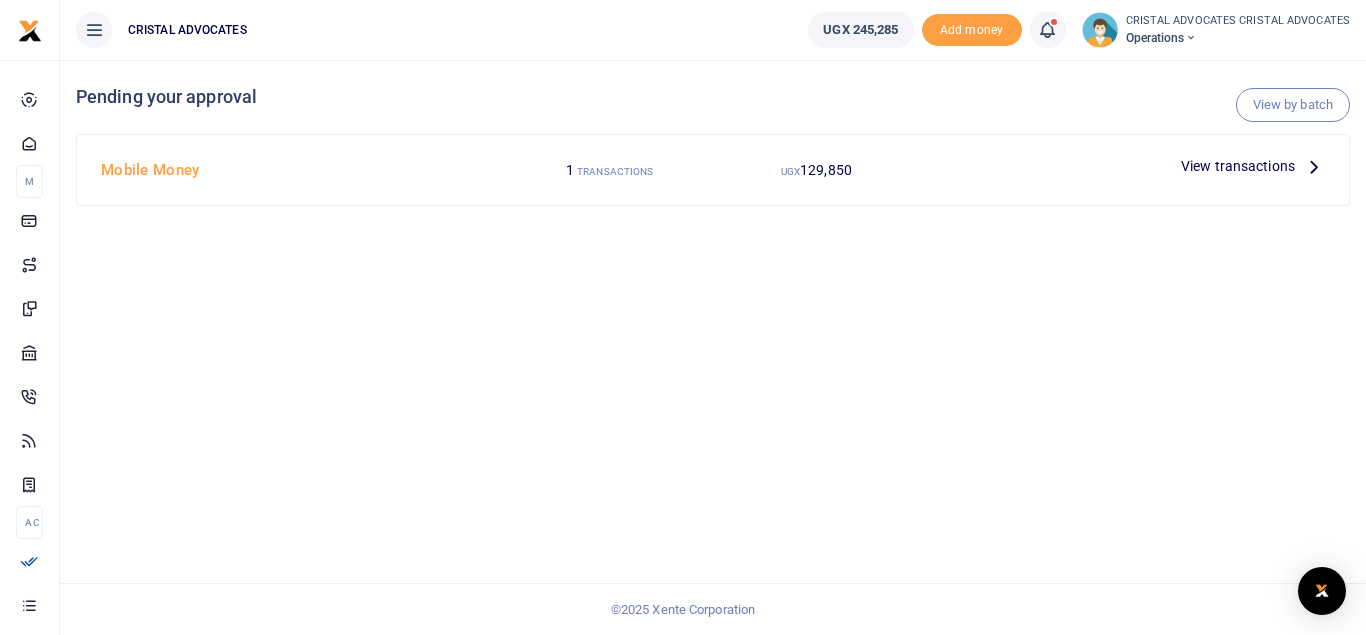 click at bounding box center [1314, 166] 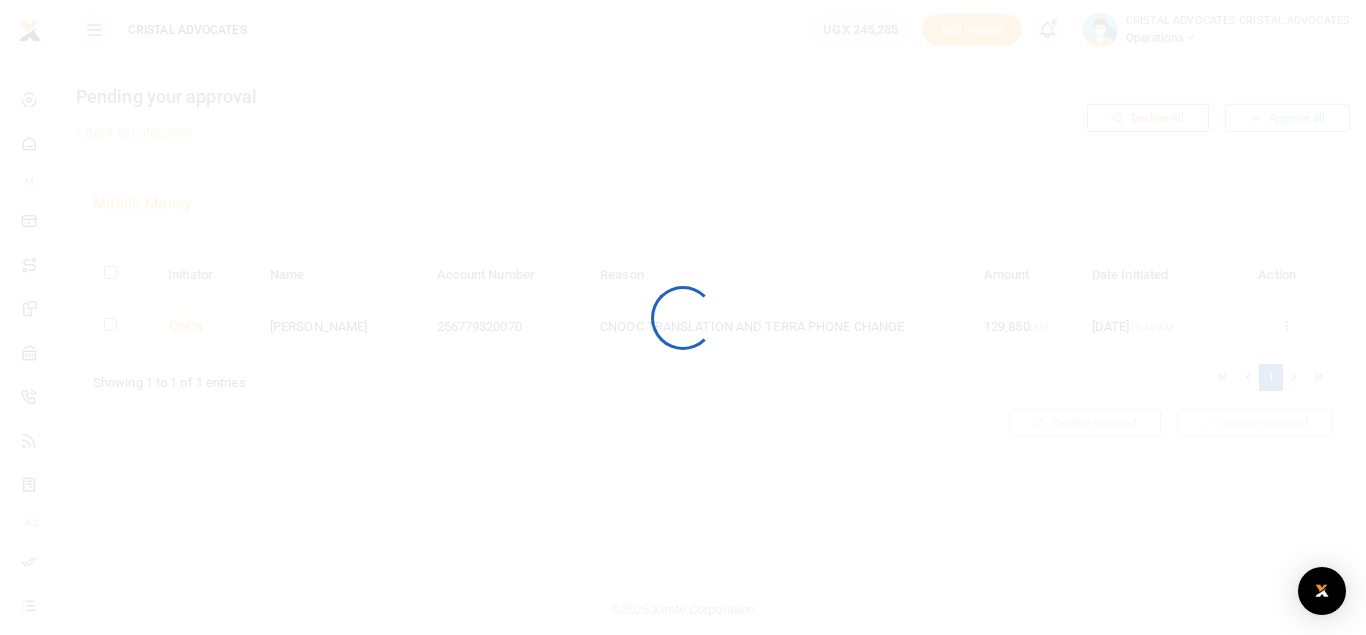 scroll, scrollTop: 0, scrollLeft: 0, axis: both 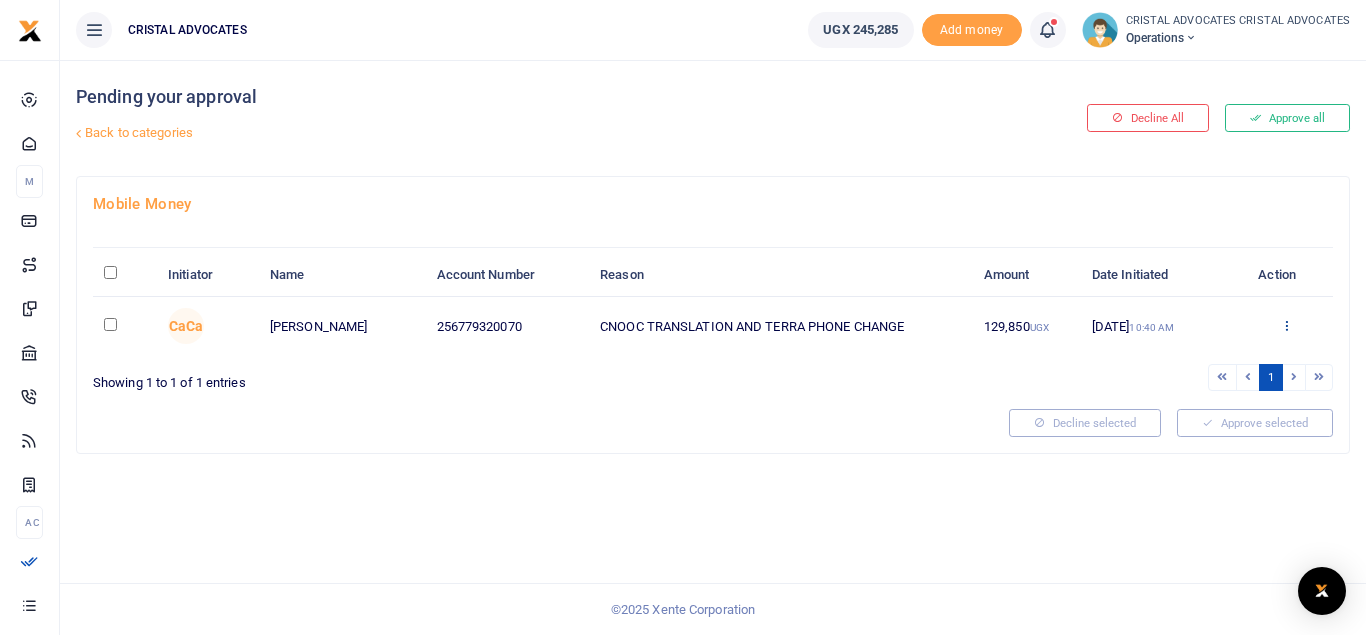 click at bounding box center [1286, 325] 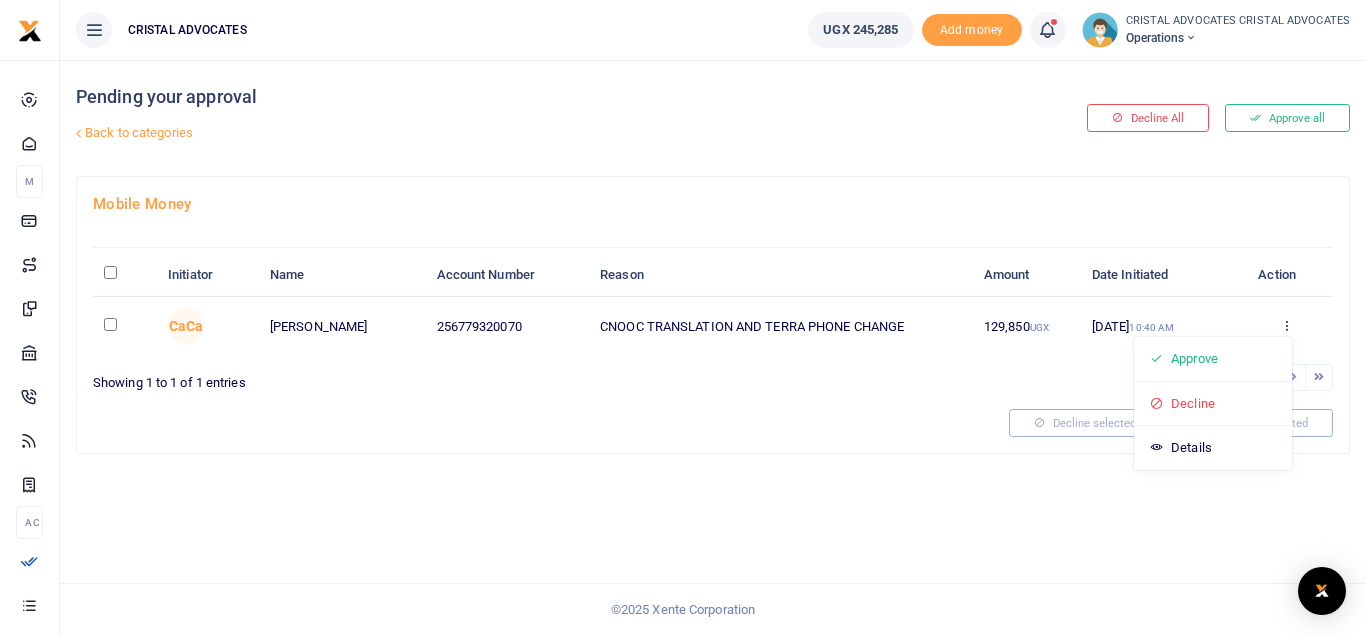 click on "Pending your approval
Back to categories
Decline All
Approve all
Mobile Money
Initiator Name Account Number Reason Amount Date Initiated Action
[GEOGRAPHIC_DATA]
[PERSON_NAME] 256779320070 CNOOC TRANSLATION AND TERRA PHONE CHANGE 129,850  UGX  [DATE]  10:40 AM" at bounding box center [713, 347] 